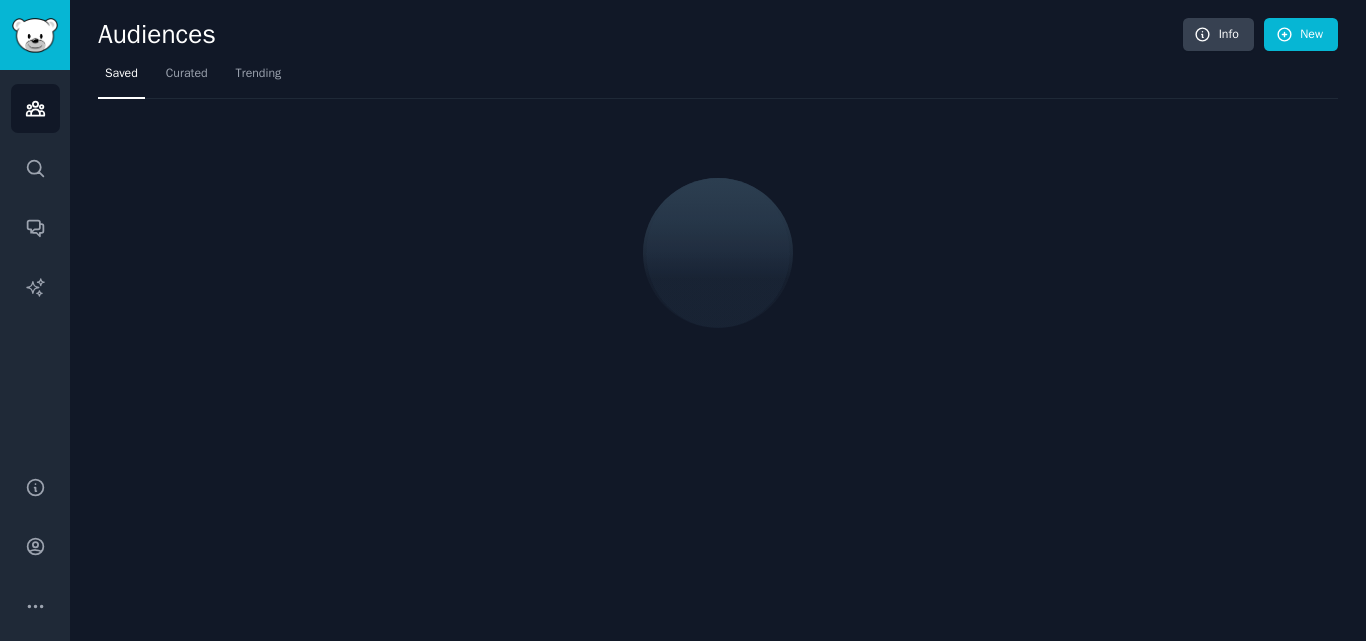 scroll, scrollTop: 0, scrollLeft: 0, axis: both 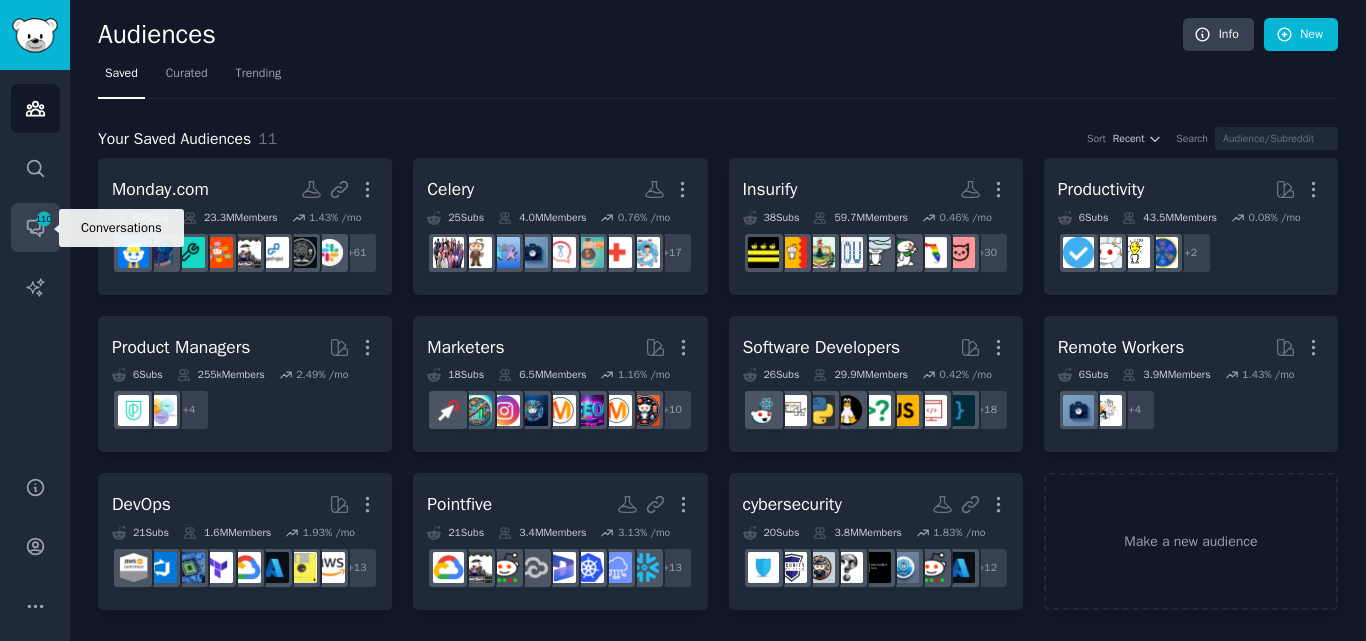 click 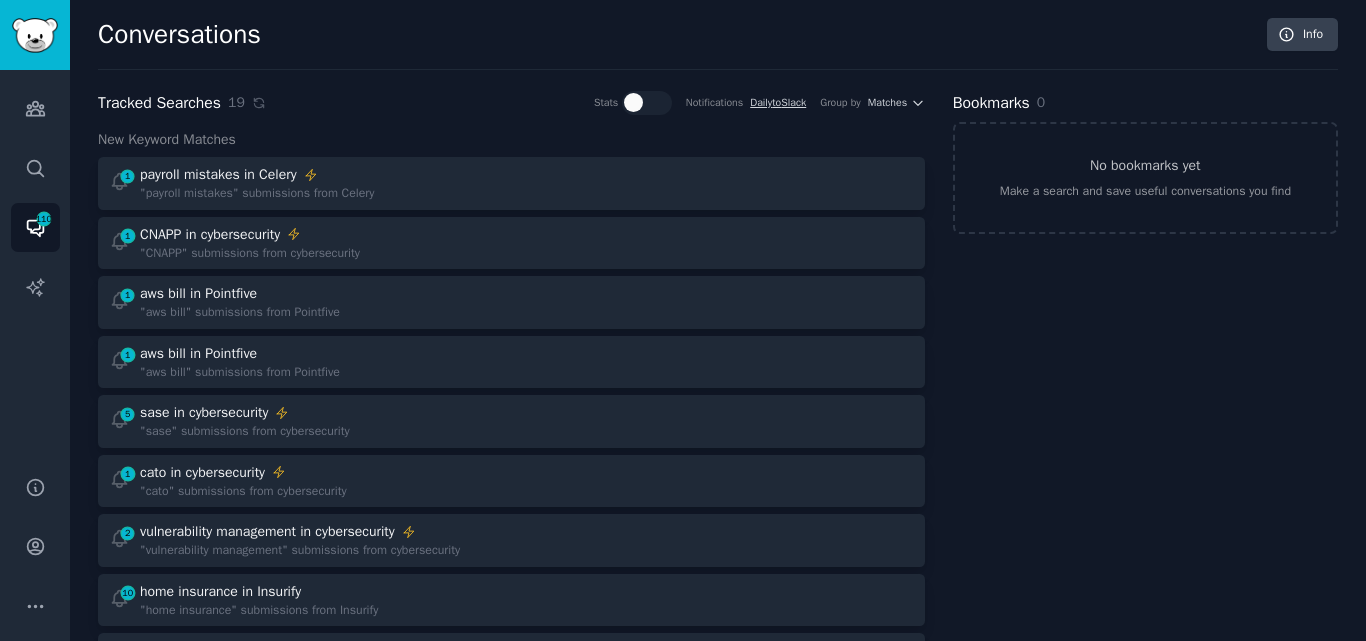 scroll, scrollTop: 201, scrollLeft: 0, axis: vertical 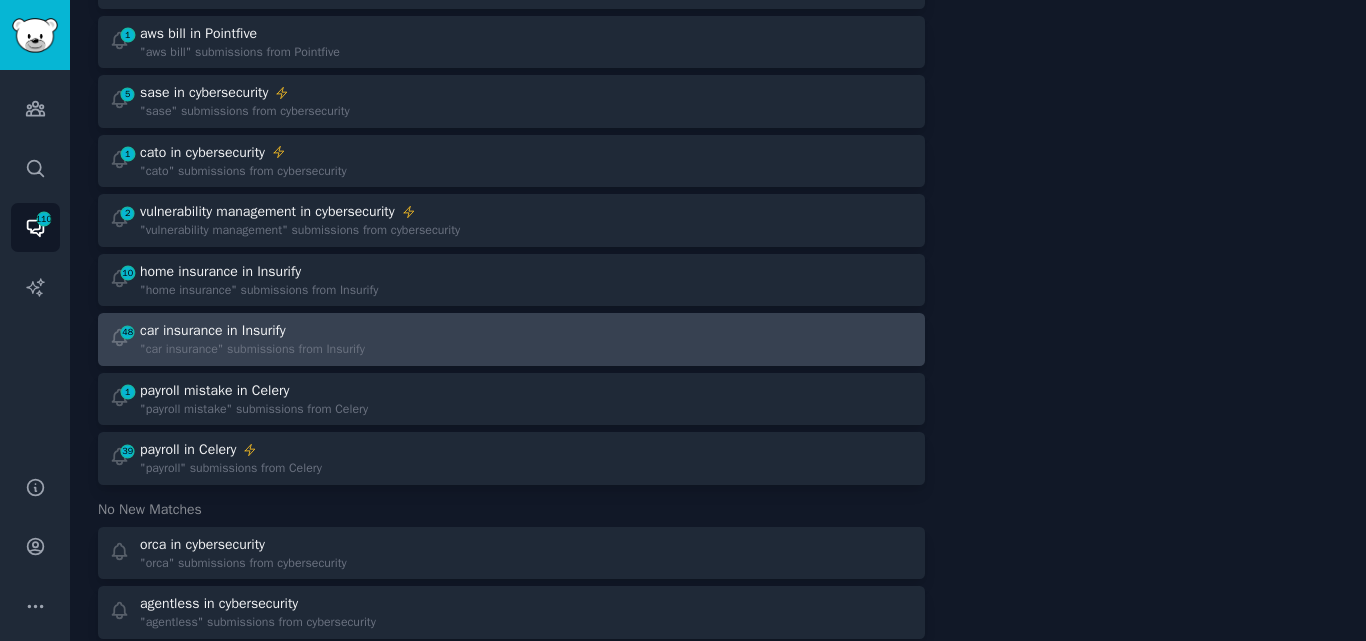 click on ""car insurance" submissions from Insurify" at bounding box center (252, 350) 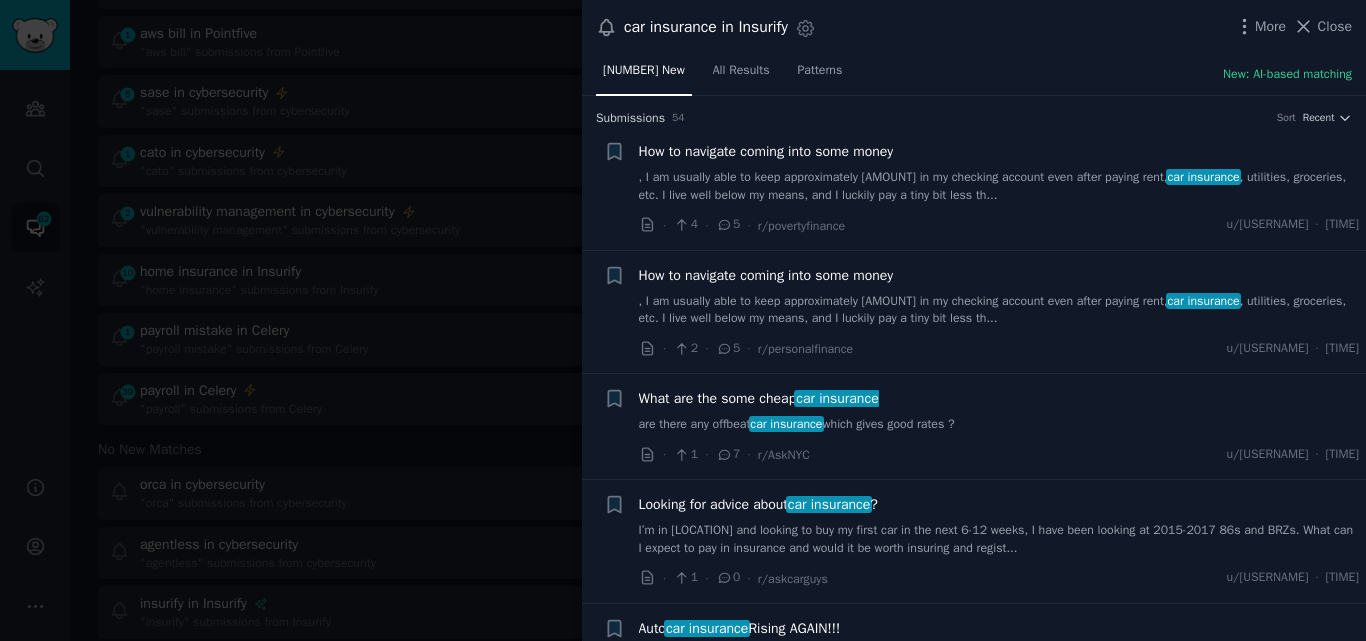 click on "What are the some cheap  car insurance" at bounding box center [759, 398] 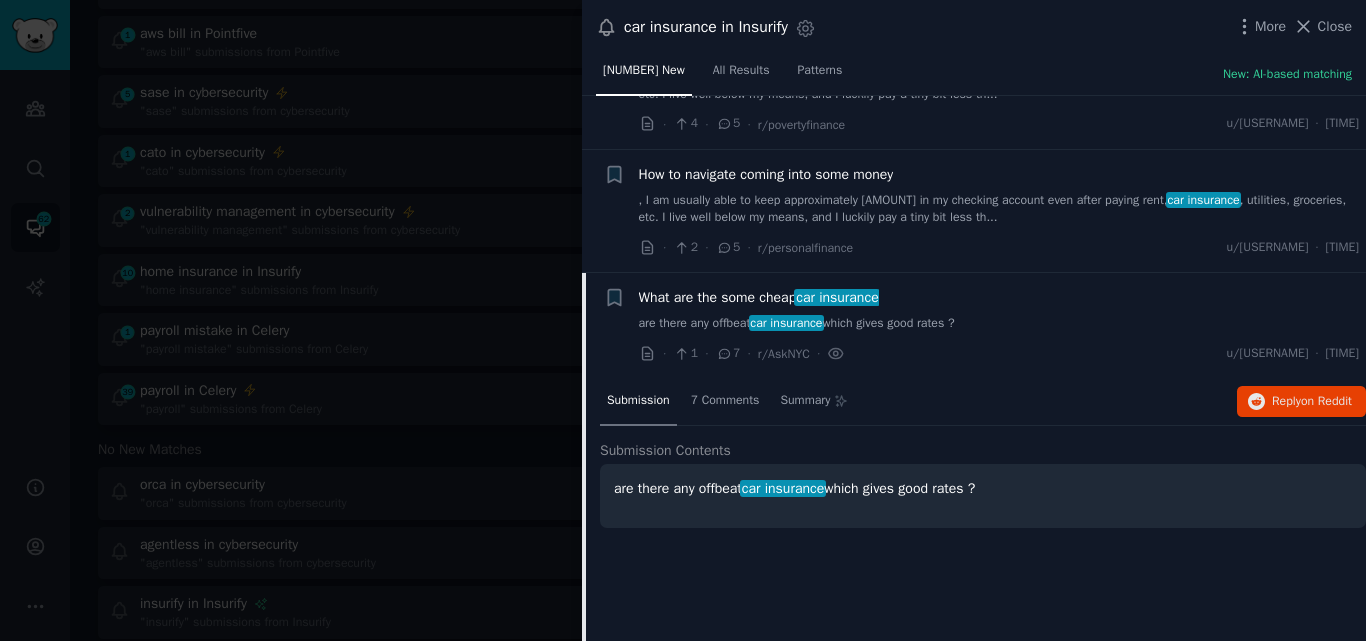 scroll, scrollTop: 279, scrollLeft: 0, axis: vertical 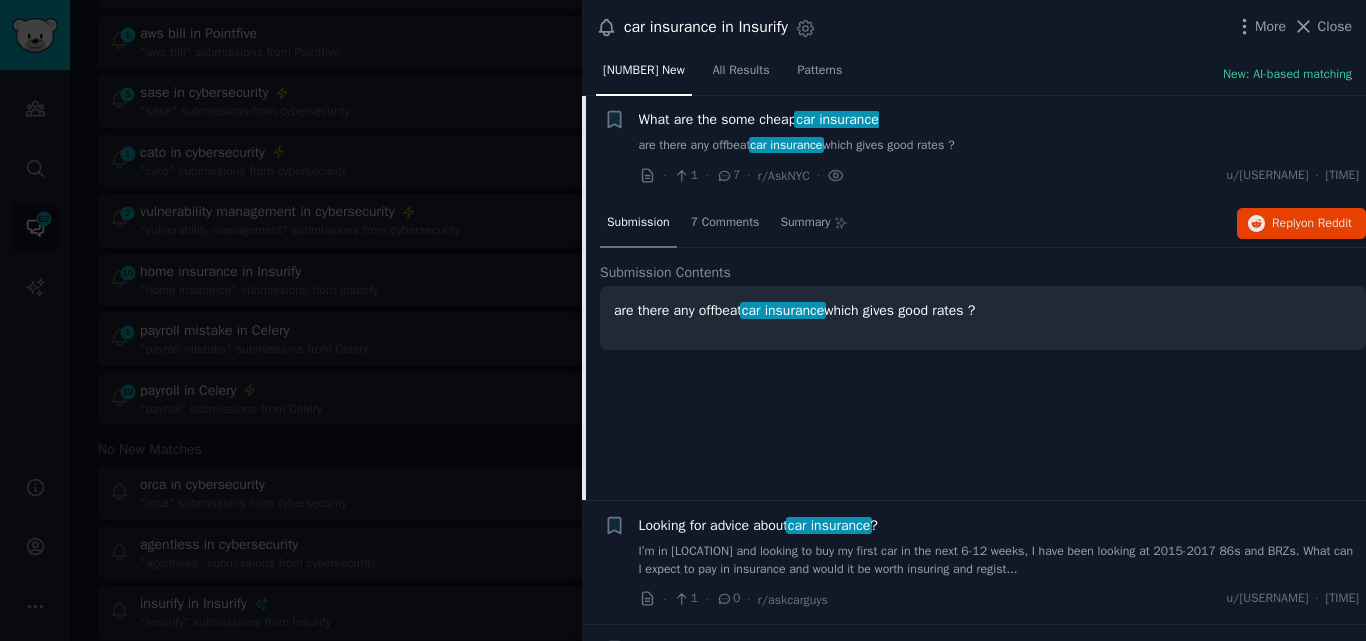 click on "What are the some cheap  car insurance" at bounding box center [759, 119] 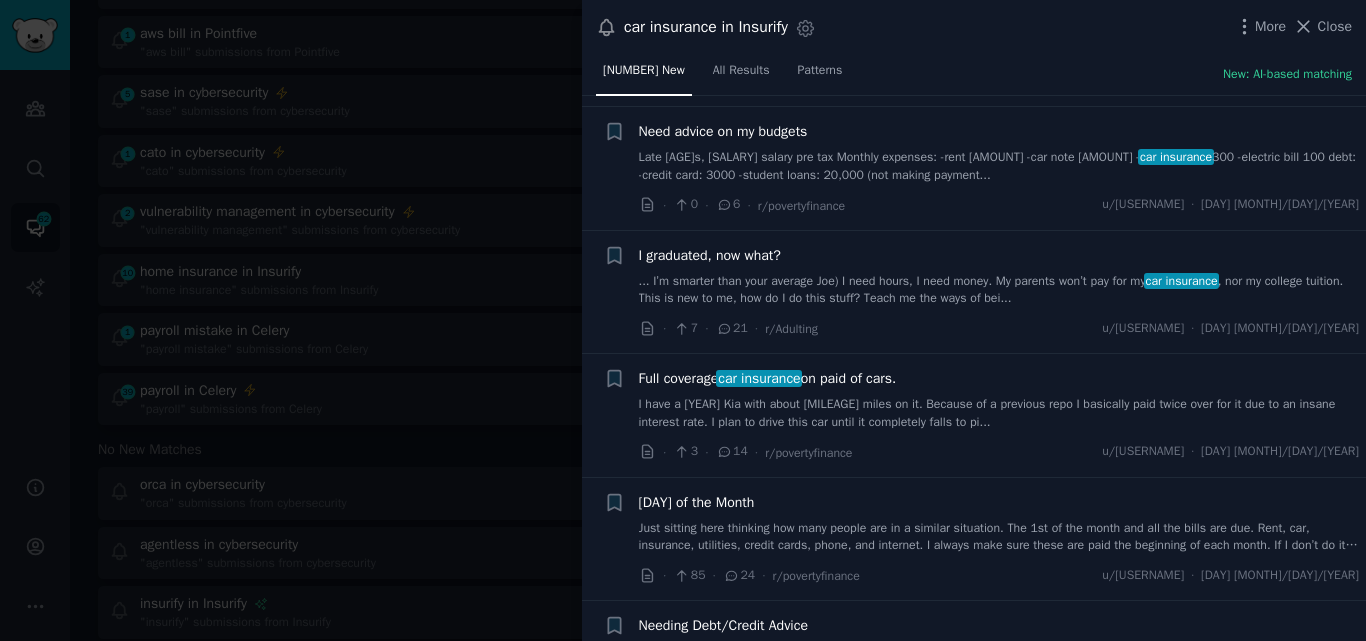 scroll, scrollTop: 815, scrollLeft: 0, axis: vertical 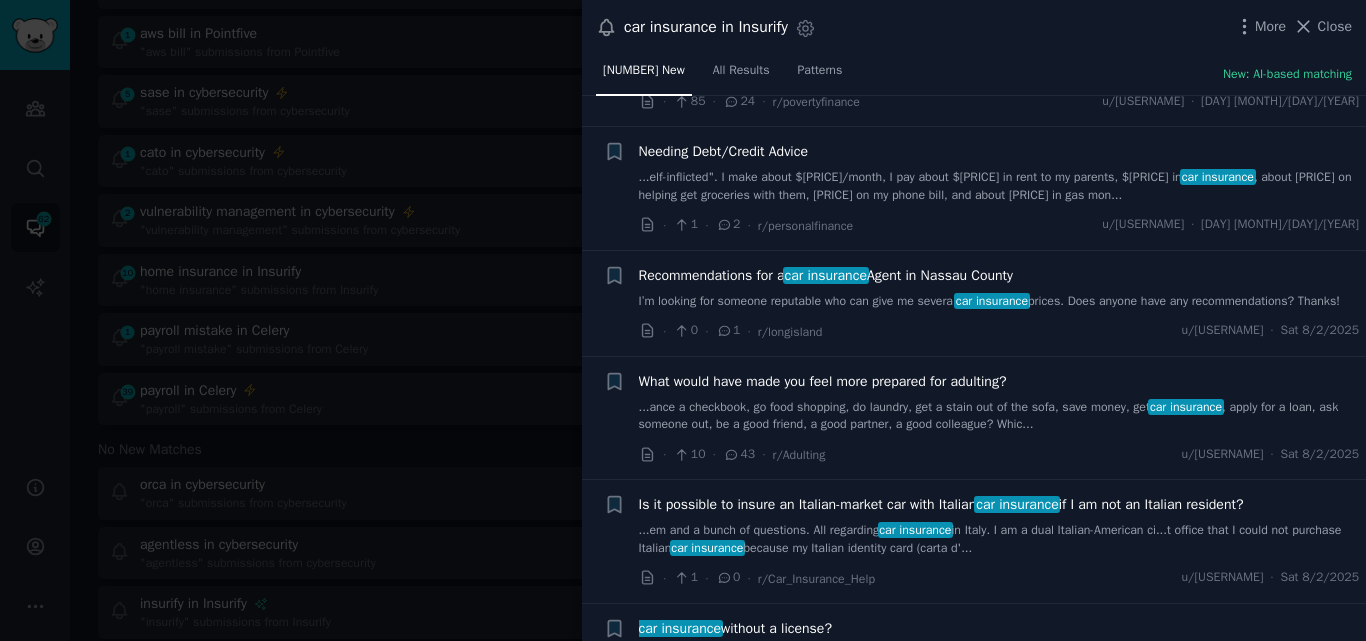 click on "Recommendations for a car insurance Agent in [LOCATION]" at bounding box center (826, 275) 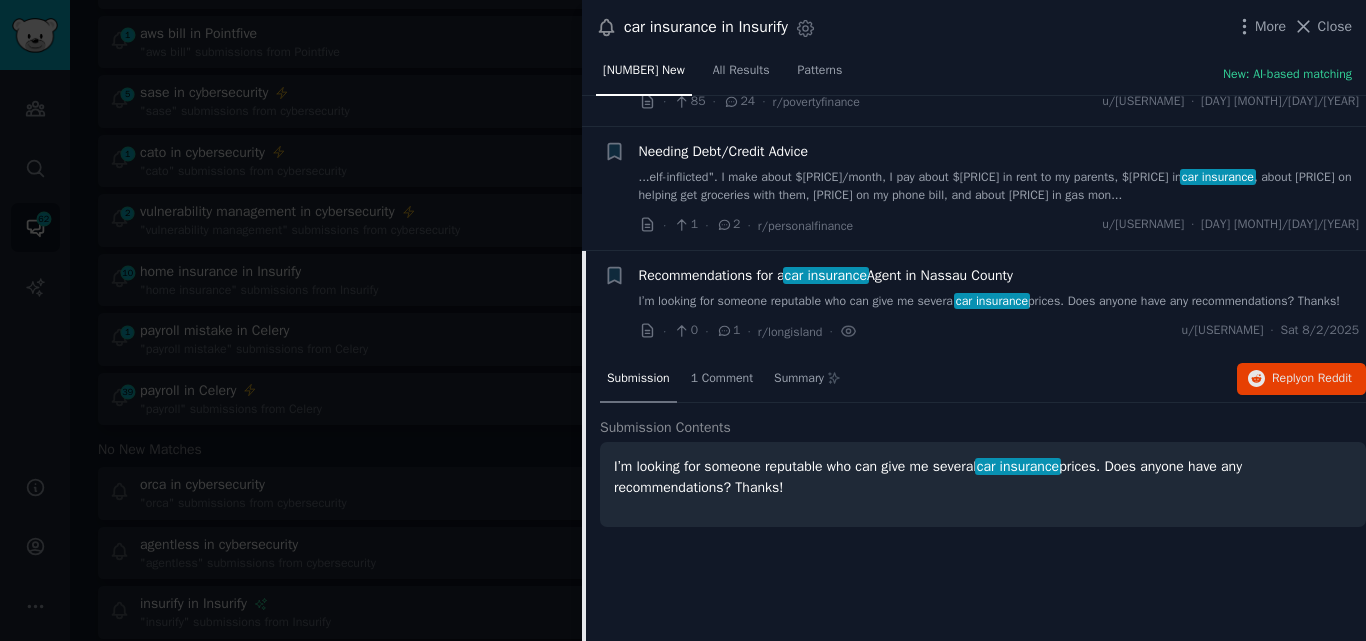 scroll, scrollTop: 1249, scrollLeft: 0, axis: vertical 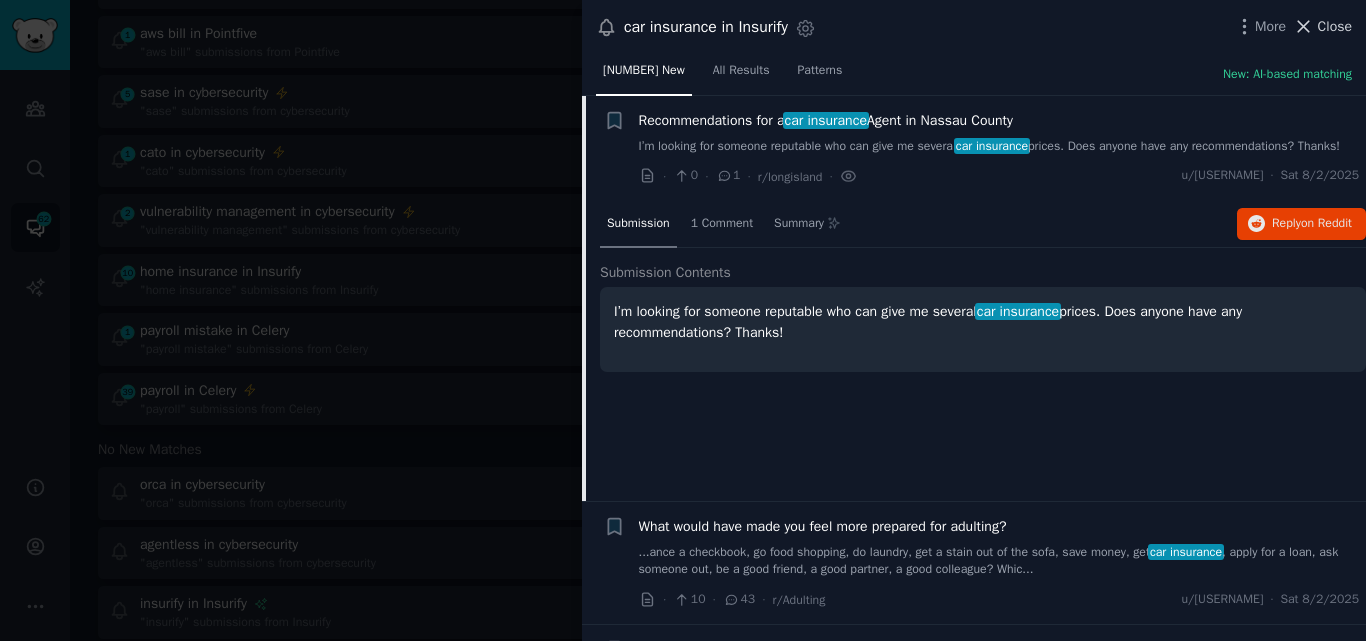 click on "Close" at bounding box center (1335, 26) 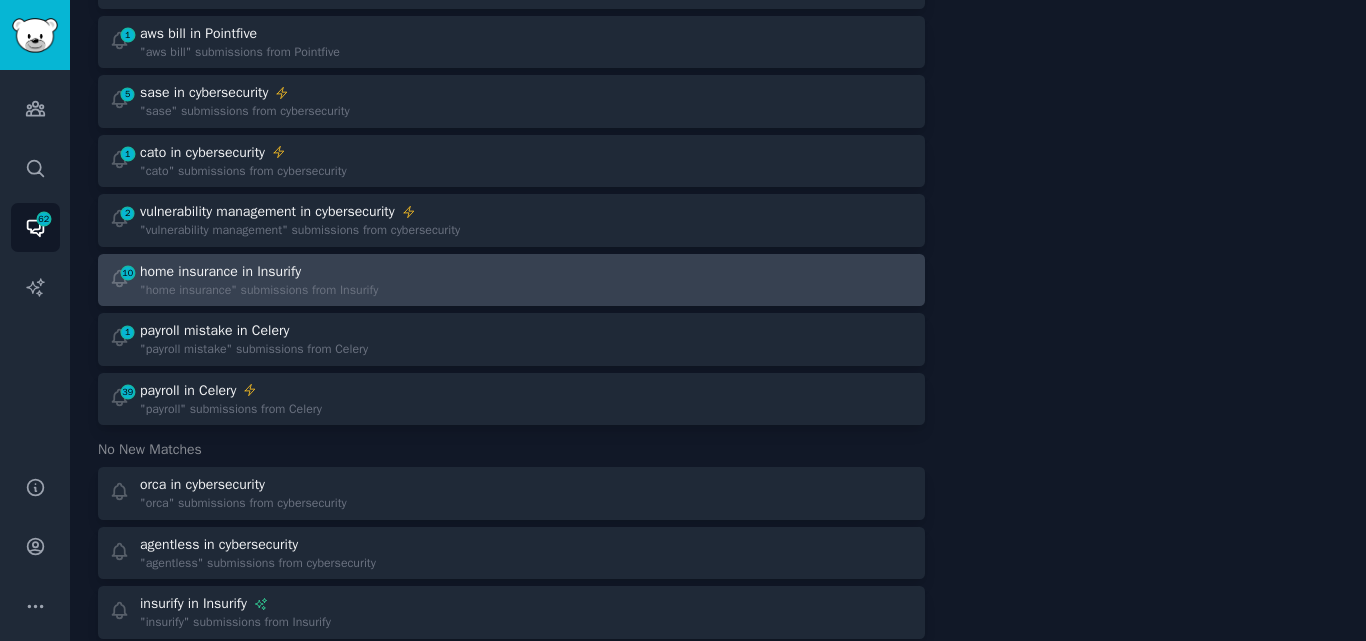 click on "[NUMBER] home insurance in Insurify "home insurance" submissions from Insurify" at bounding box center [511, 280] 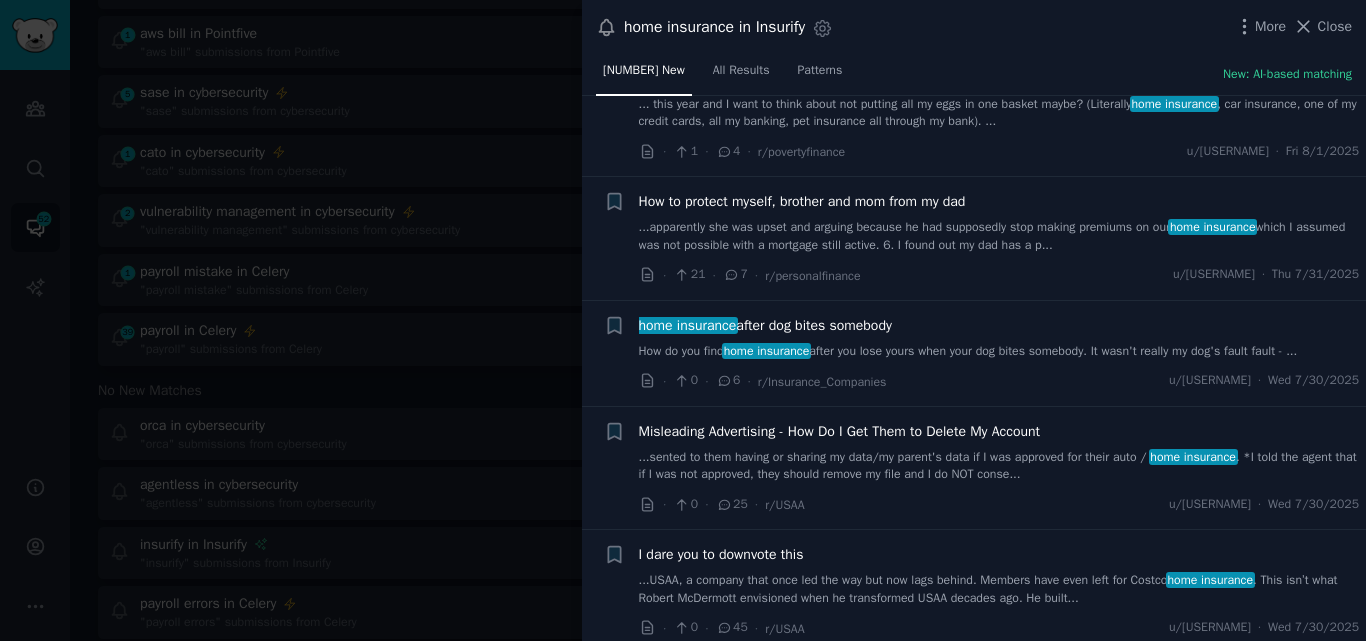 scroll, scrollTop: 458, scrollLeft: 0, axis: vertical 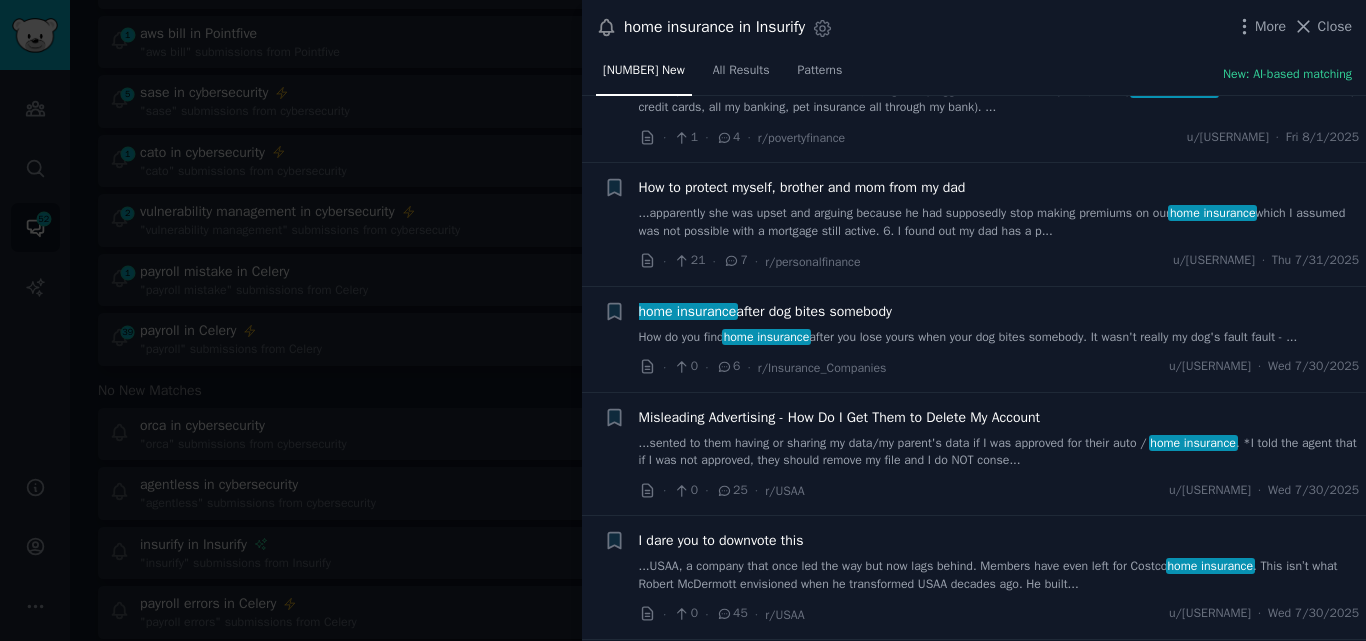 click on "How do you find home insurance after you lose yours when your dog bites somebody. It wasn't really my dog's fault fault - ..." at bounding box center (999, 338) 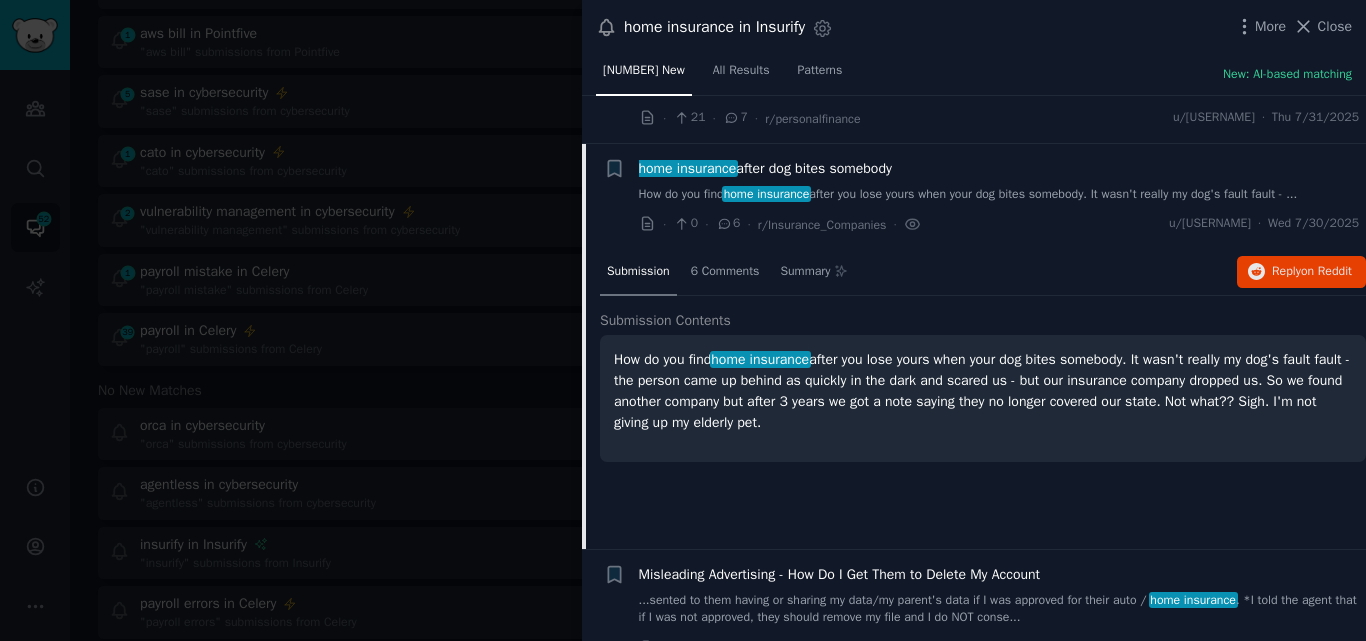 scroll, scrollTop: 649, scrollLeft: 0, axis: vertical 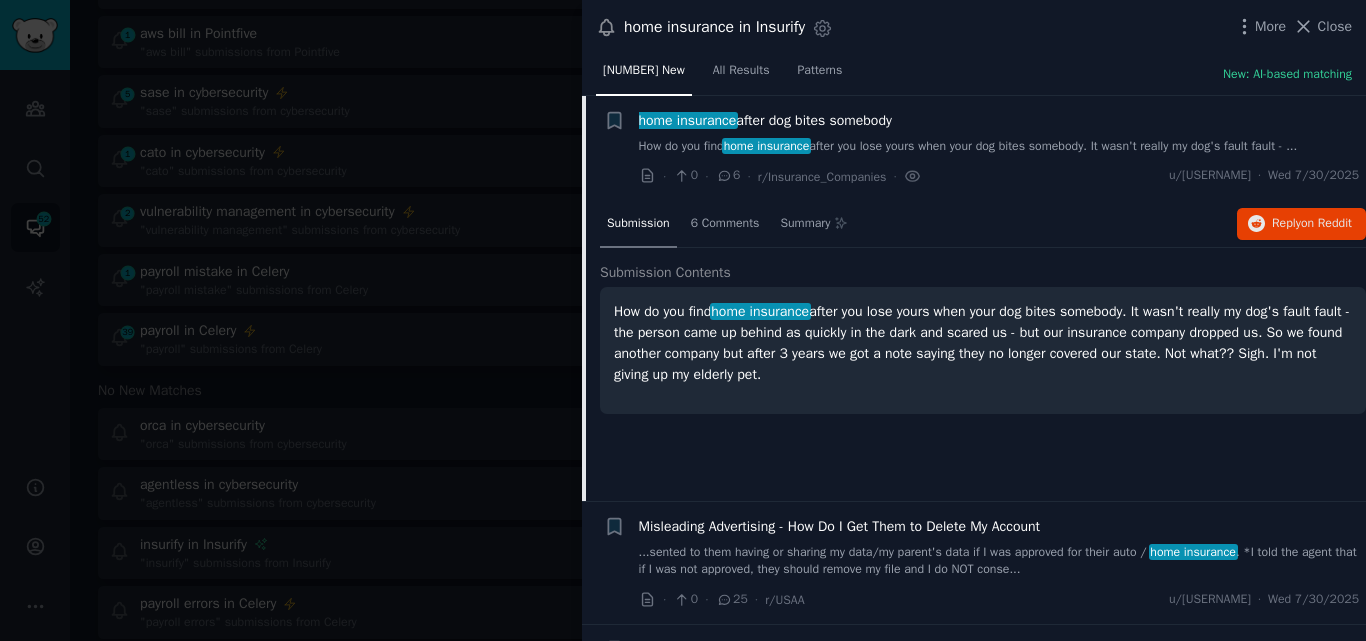 click on "home insurance after dog bites somebody" at bounding box center [765, 120] 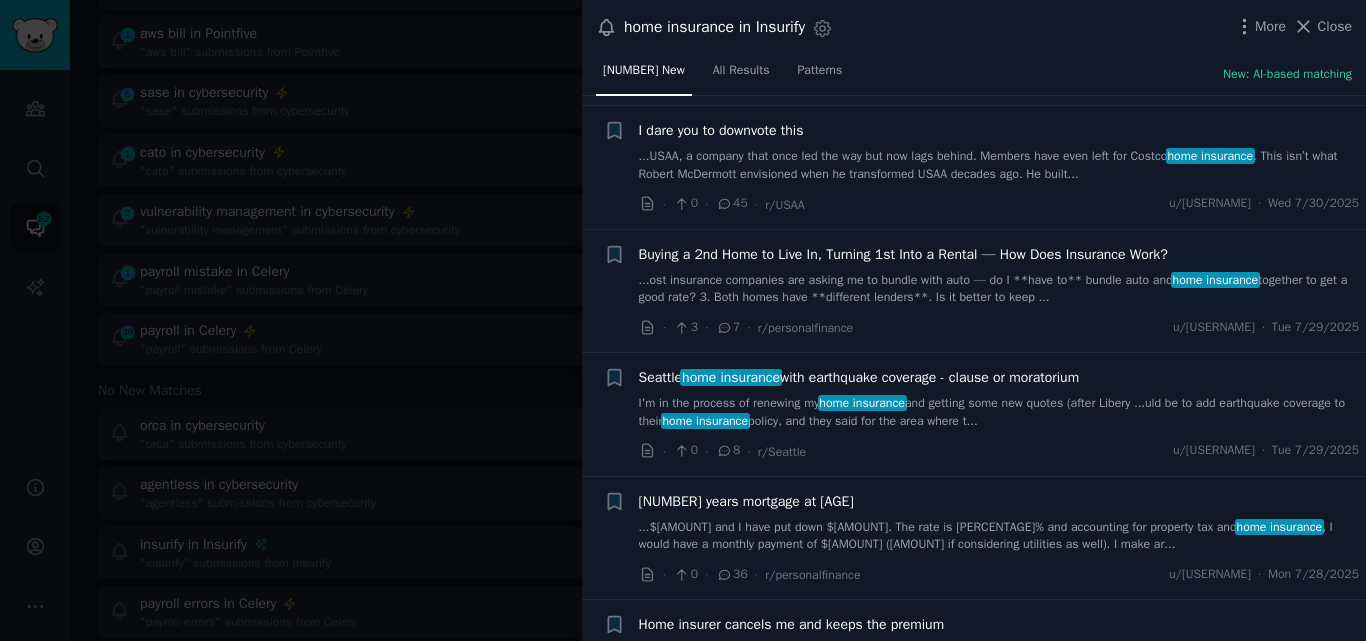 scroll, scrollTop: 930, scrollLeft: 0, axis: vertical 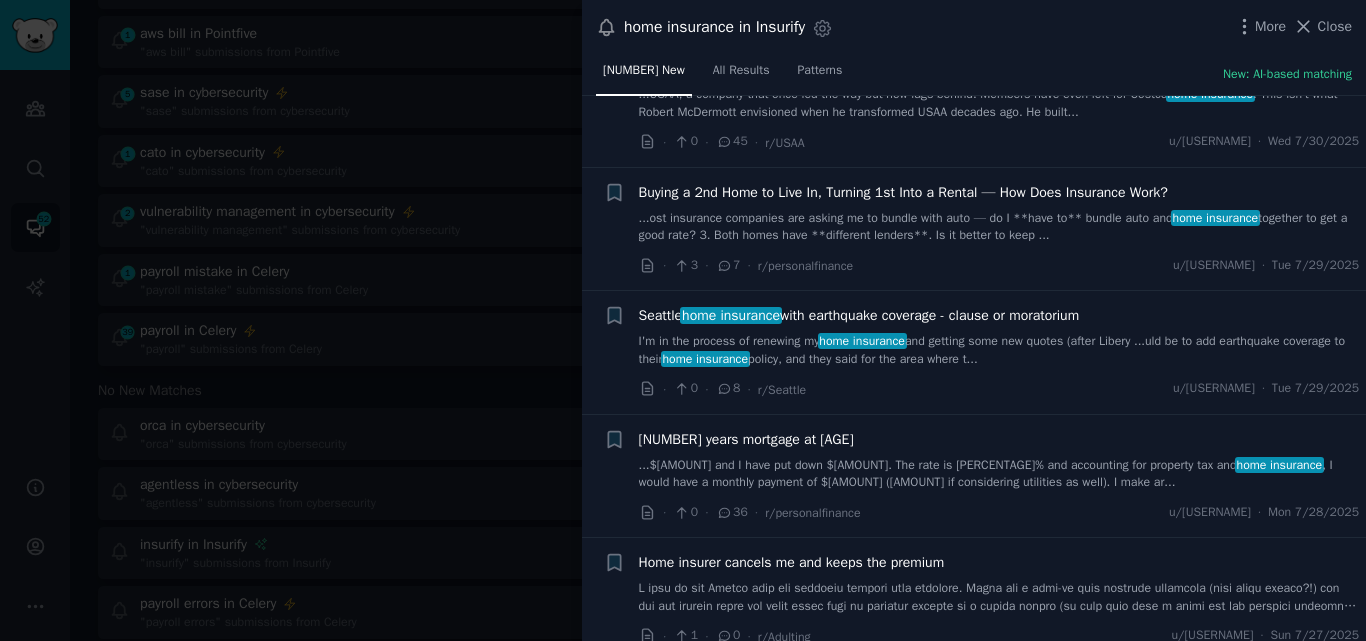 click on "[LOCATION] home insurance with earthquake coverage - clause or moratorium" at bounding box center [859, 315] 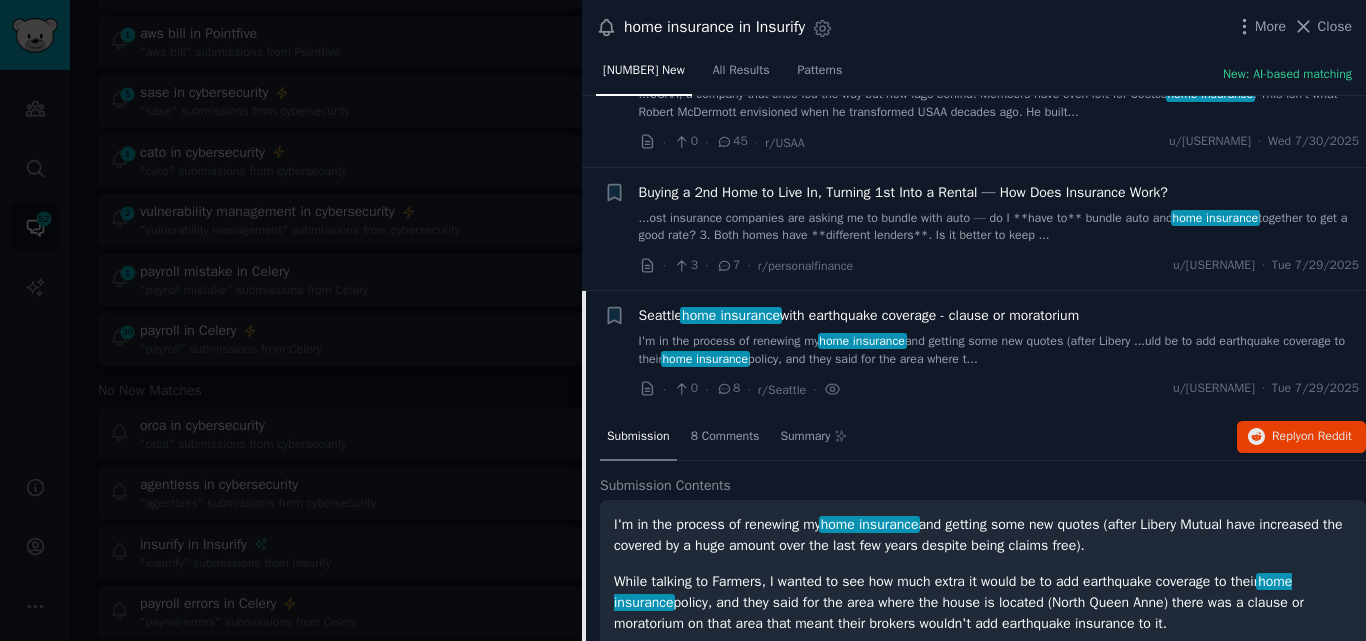 scroll, scrollTop: 1126, scrollLeft: 0, axis: vertical 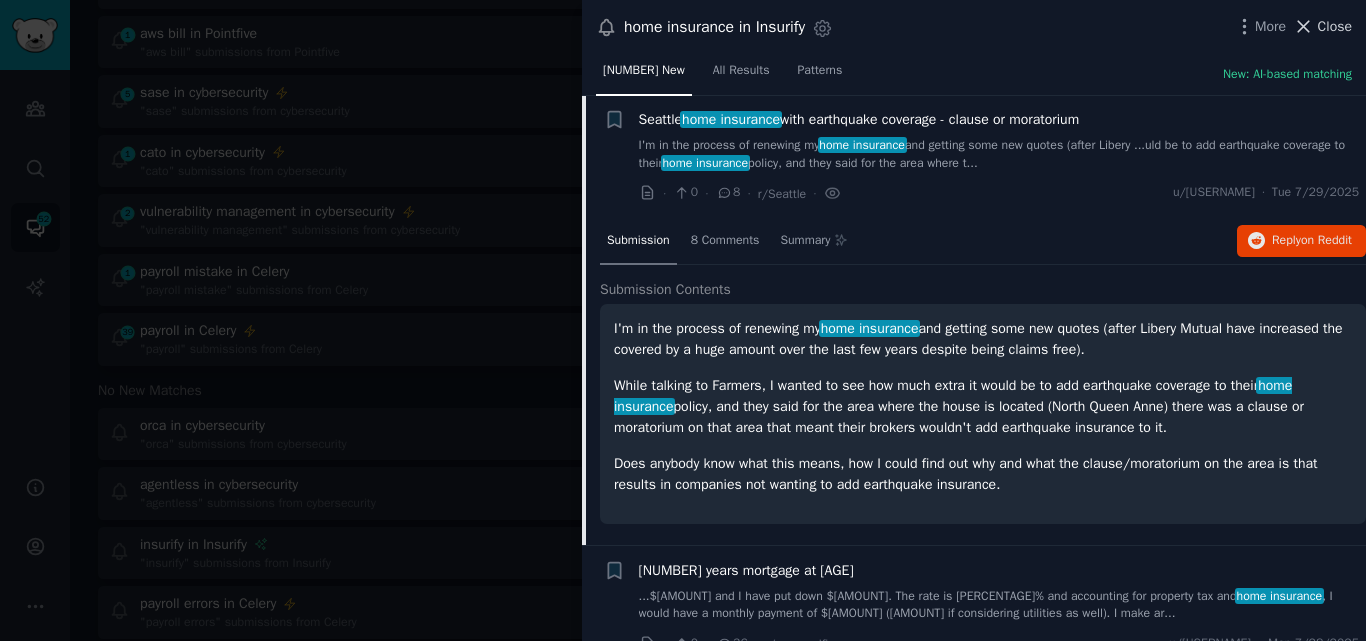 click on "Close" at bounding box center (1335, 26) 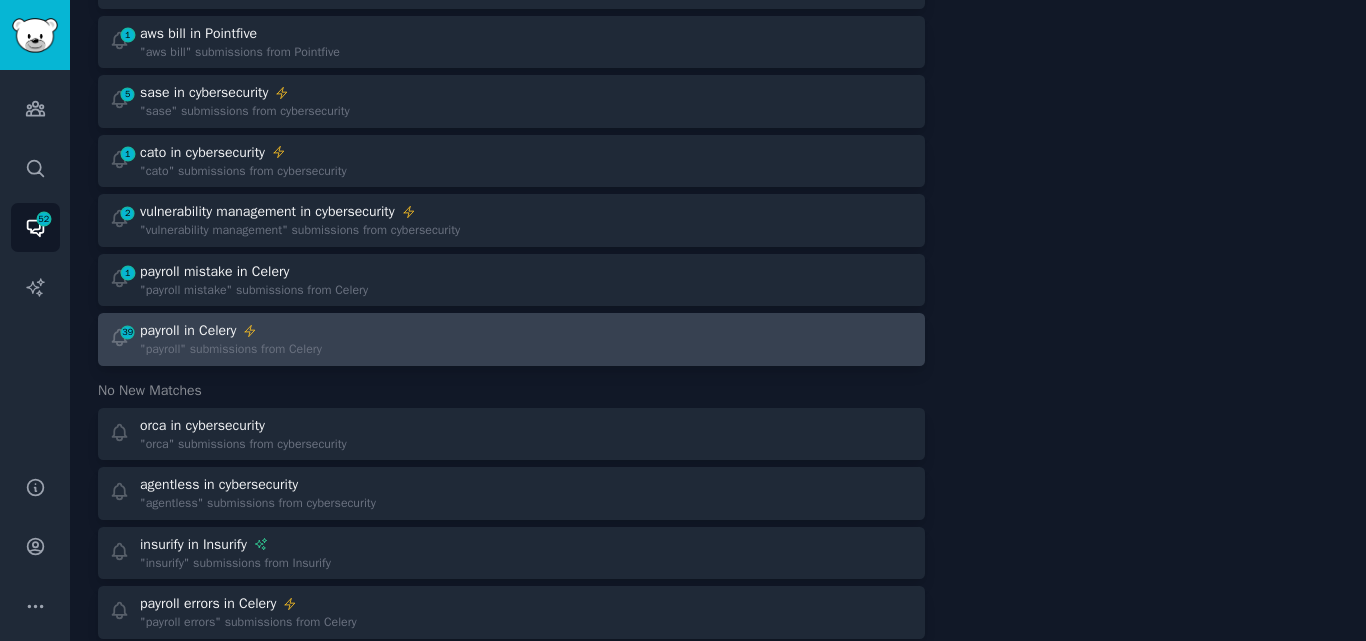 click on "payroll in Celery" at bounding box center [231, 330] 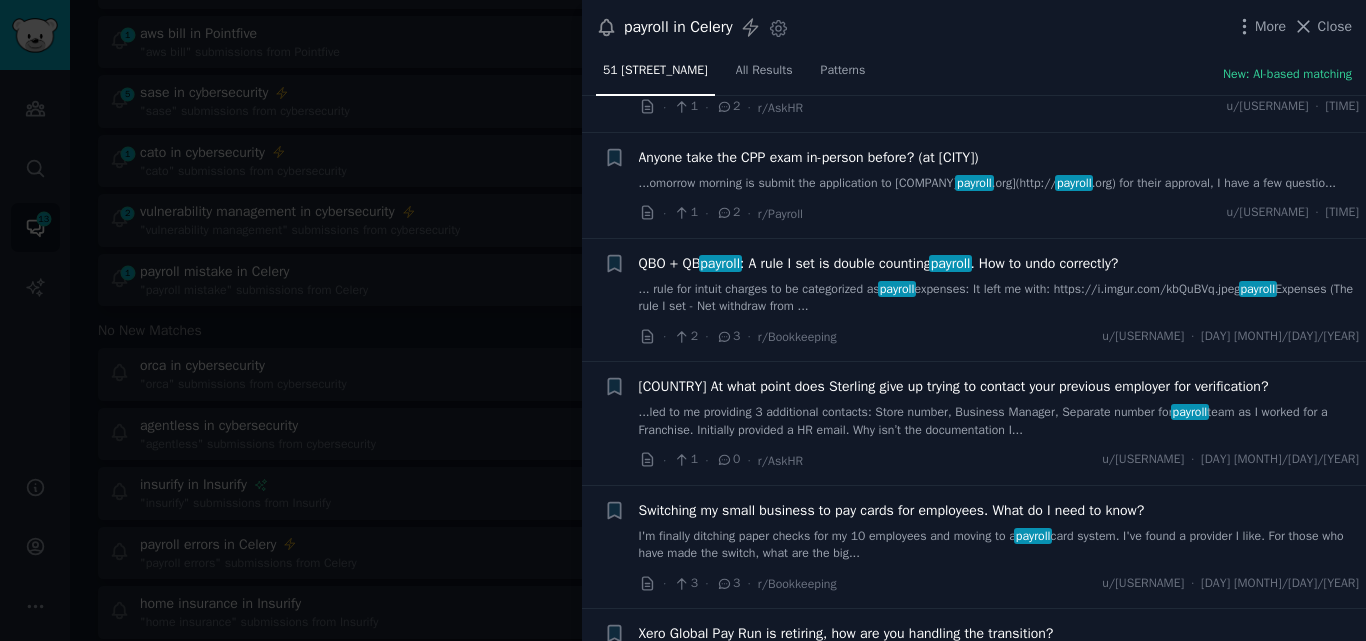 scroll, scrollTop: 150, scrollLeft: 0, axis: vertical 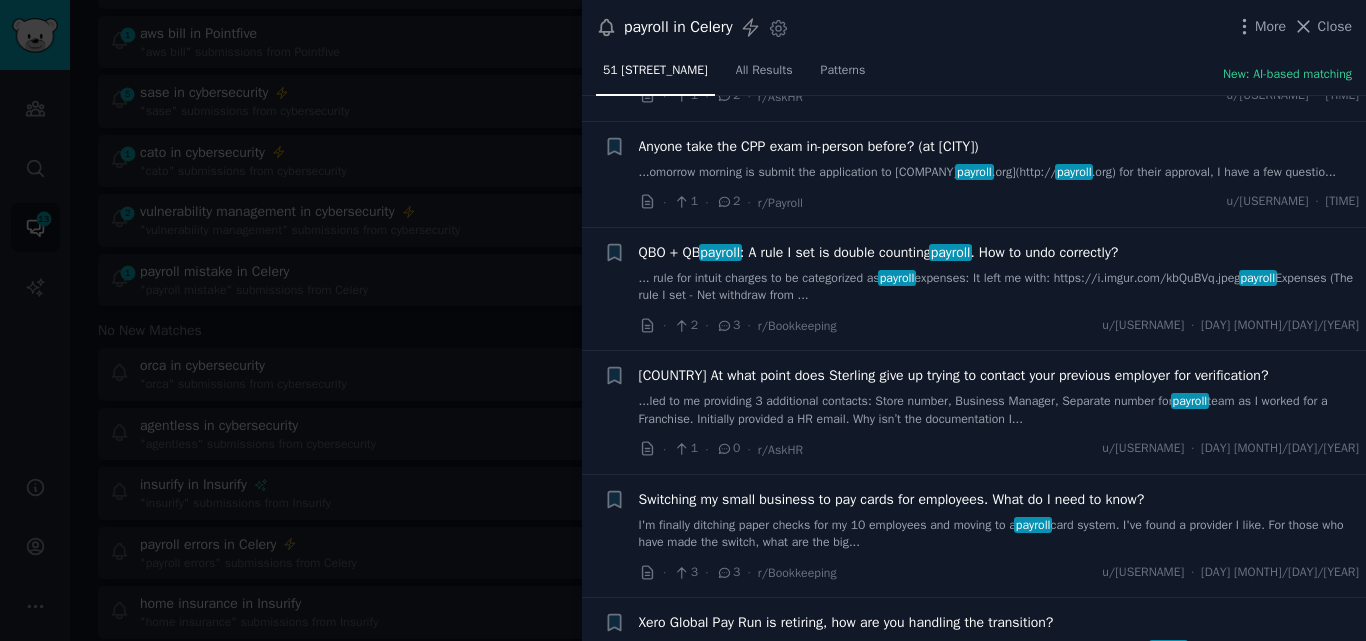 drag, startPoint x: 822, startPoint y: 254, endPoint x: 786, endPoint y: 255, distance: 36.013885 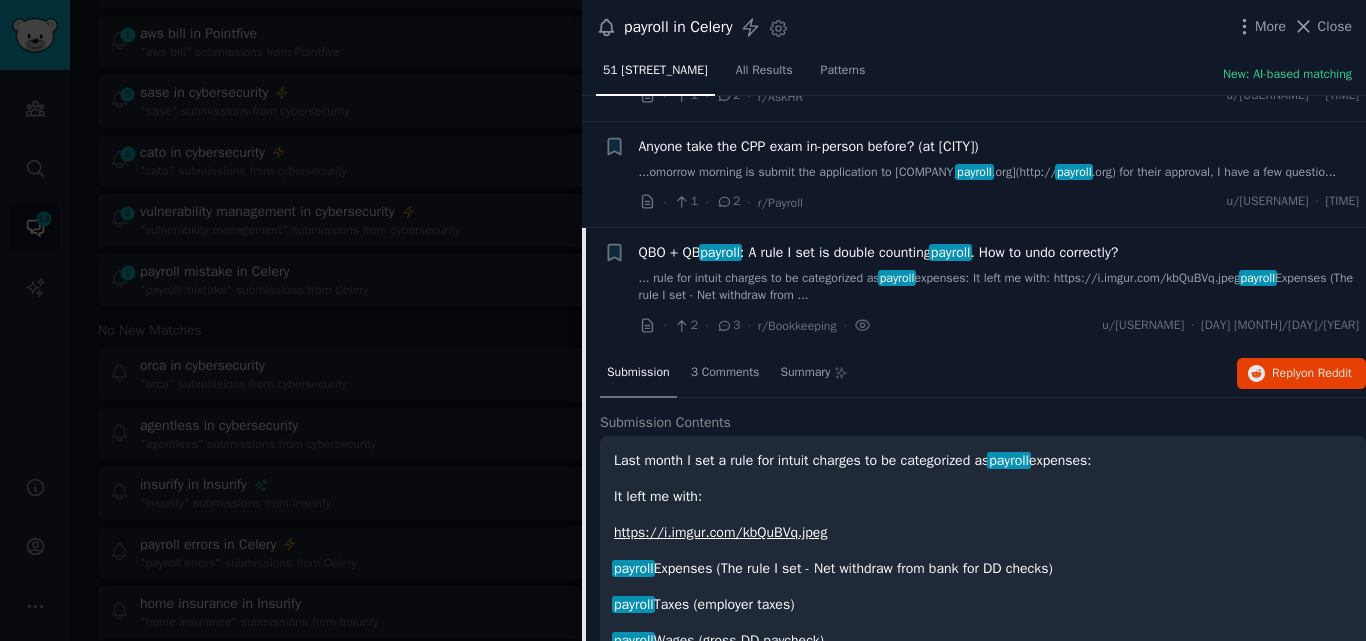 click on "QBO + QB payroll : A rule I set is double counting payroll . How to undo correctly?" at bounding box center (879, 252) 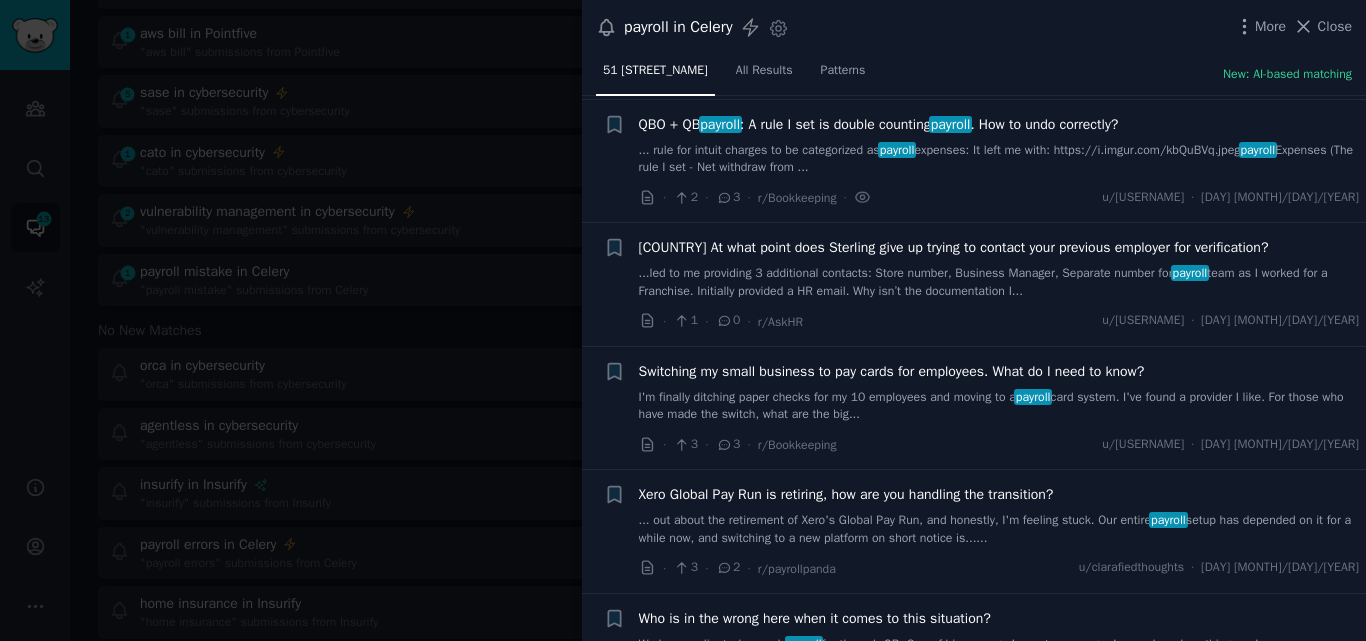 scroll, scrollTop: 282, scrollLeft: 0, axis: vertical 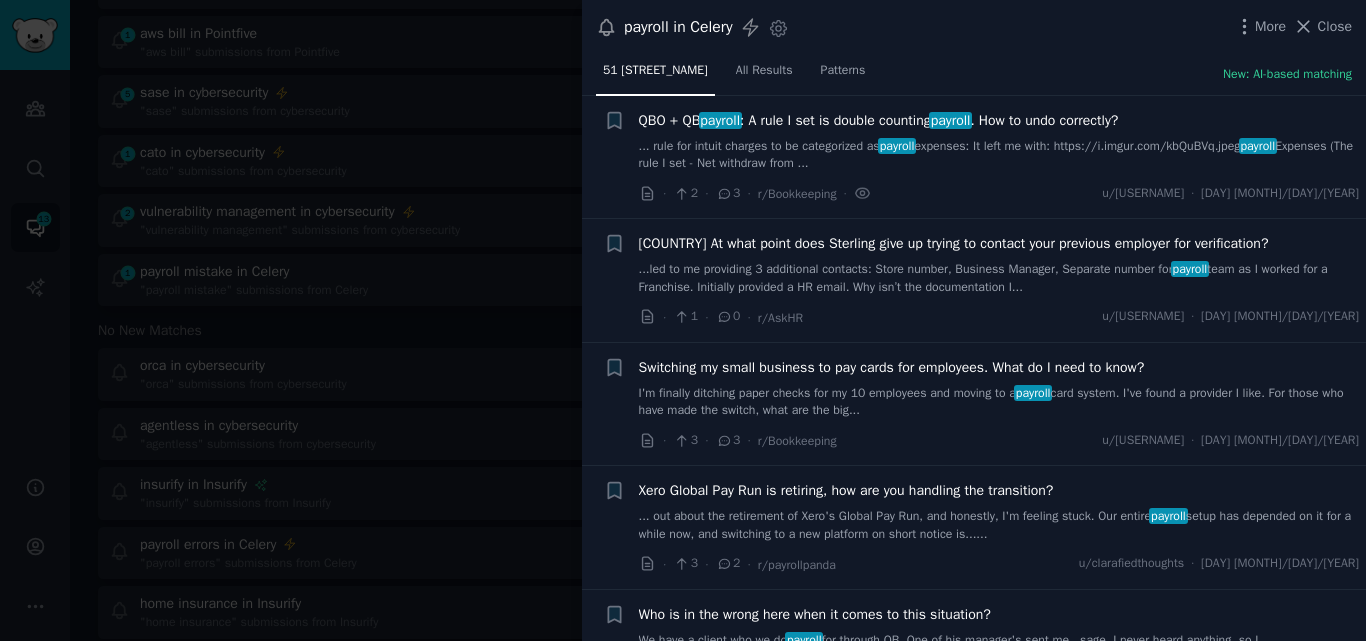 click on "[UK] At what point does Sterling give up trying to contact your previous employer for verification? ... led to me providing [NUMBER] additional contacts: Store number, Business Manager, Separate number for  payroll  team as I worked for a Franchise. Initially provided a HR email.
Why isn’t the documentation I..." at bounding box center [999, 264] 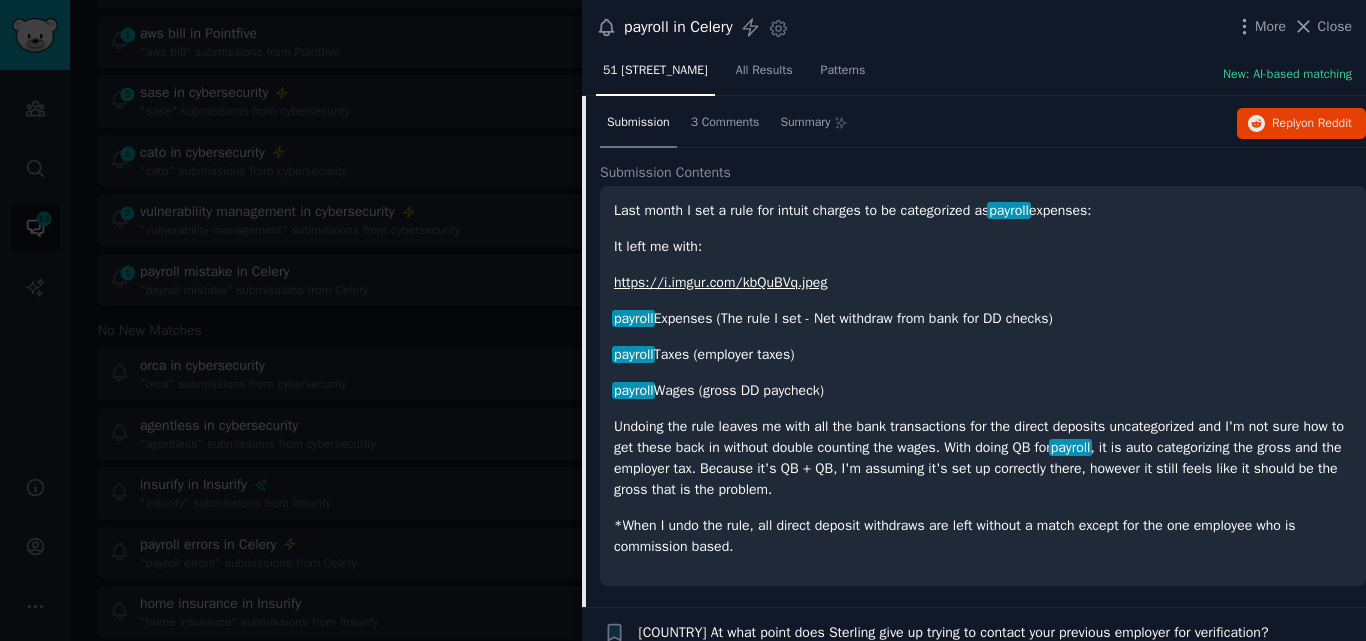 scroll, scrollTop: 411, scrollLeft: 0, axis: vertical 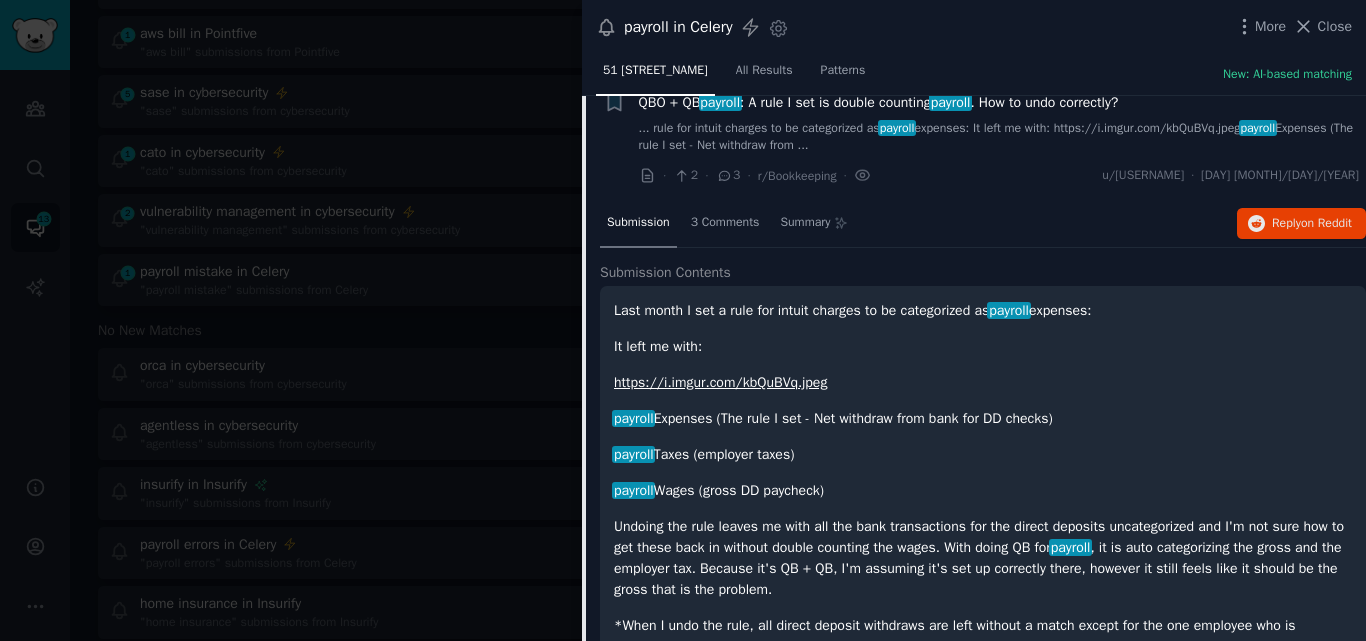 click on "QBO + QB payroll : A rule I set is double counting payroll . How to undo correctly?" at bounding box center (879, 102) 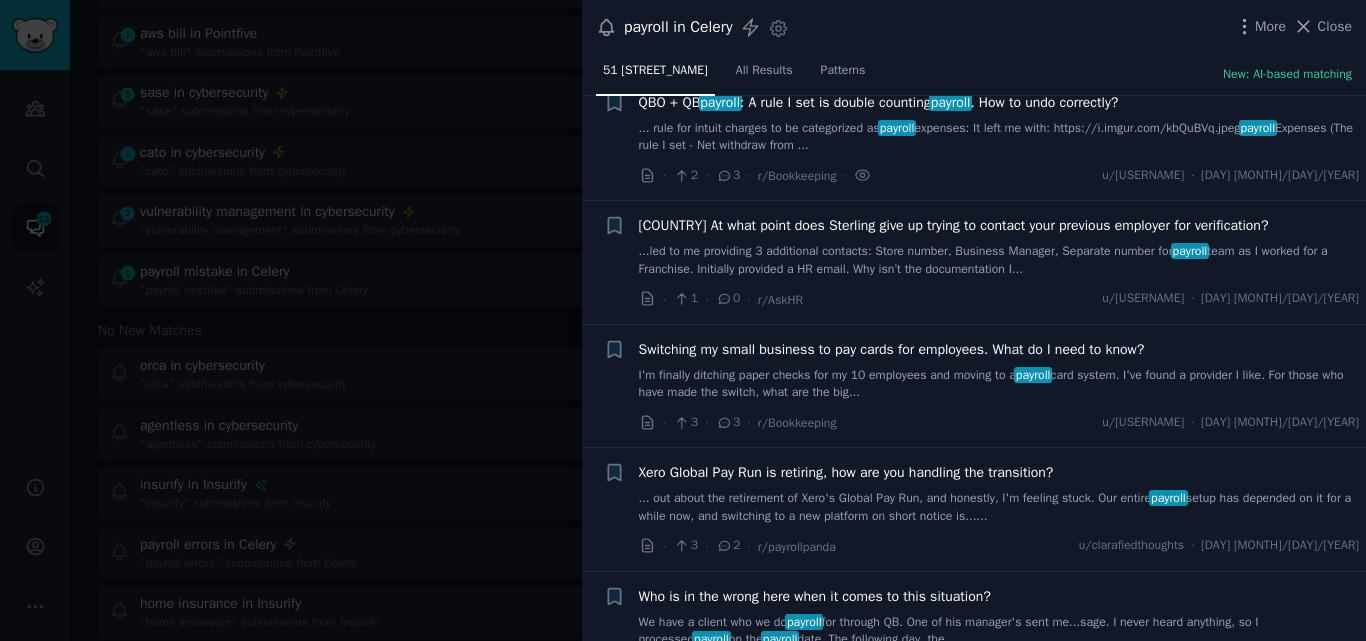 scroll, scrollTop: 282, scrollLeft: 0, axis: vertical 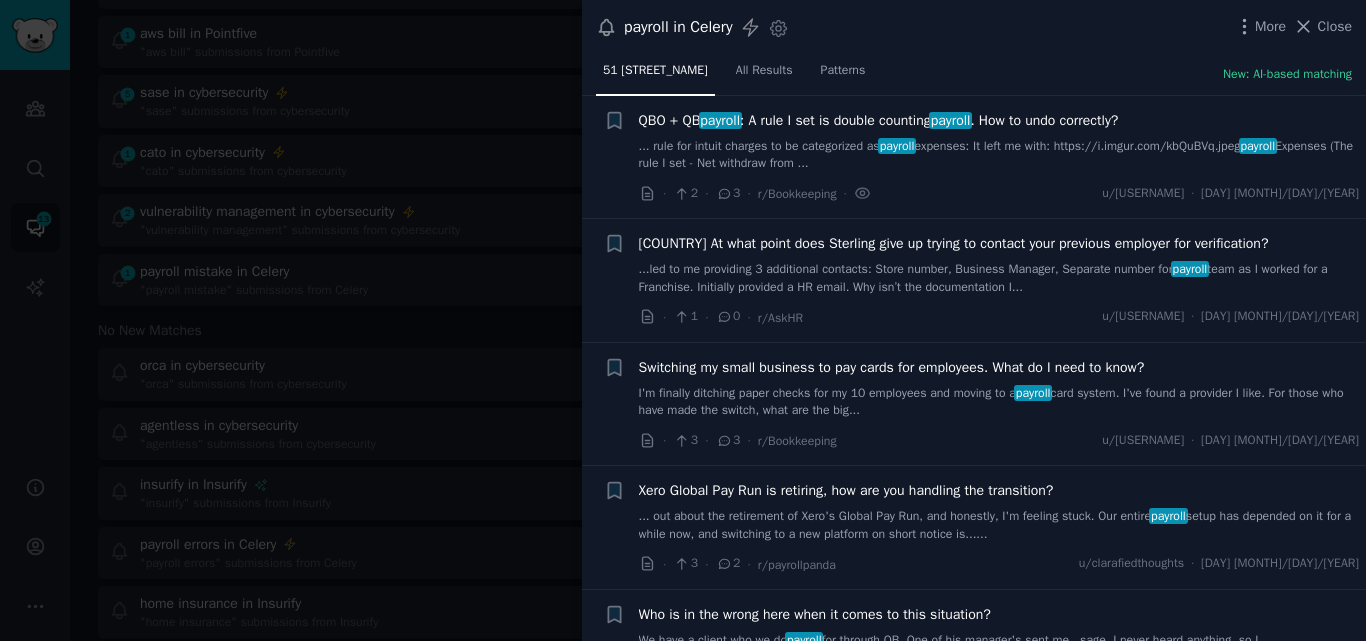 click on "I'm finally ditching paper checks for my [NUMBER] employees and moving to a payroll card system. I've found a provider I like. For those who have made the switch, what are the big..." at bounding box center (999, 402) 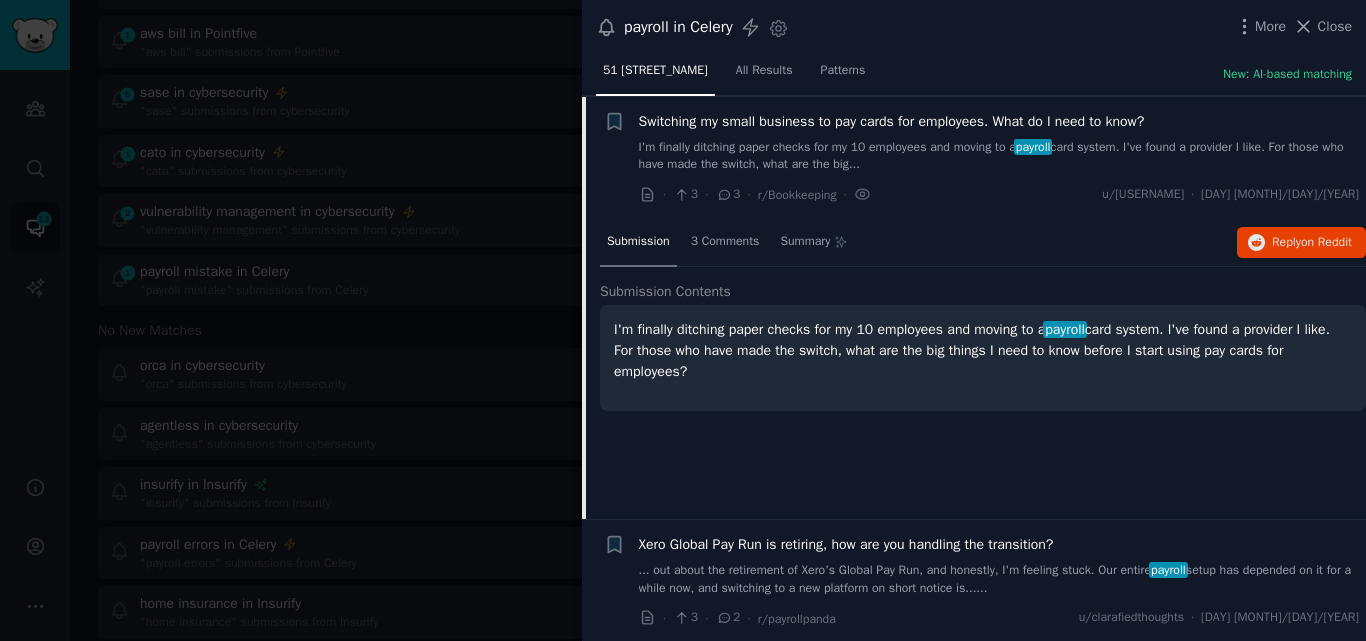 scroll, scrollTop: 529, scrollLeft: 0, axis: vertical 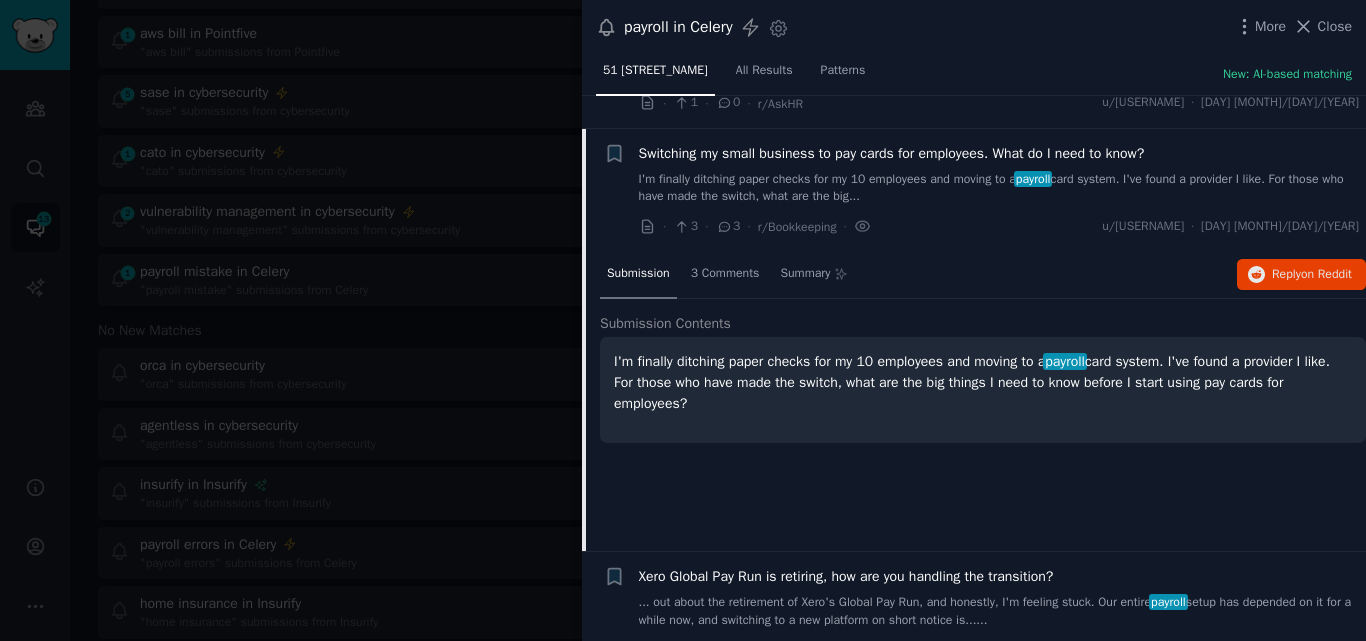 click on "Switching my small business to pay cards for employees. What do I need to know?" at bounding box center [892, 153] 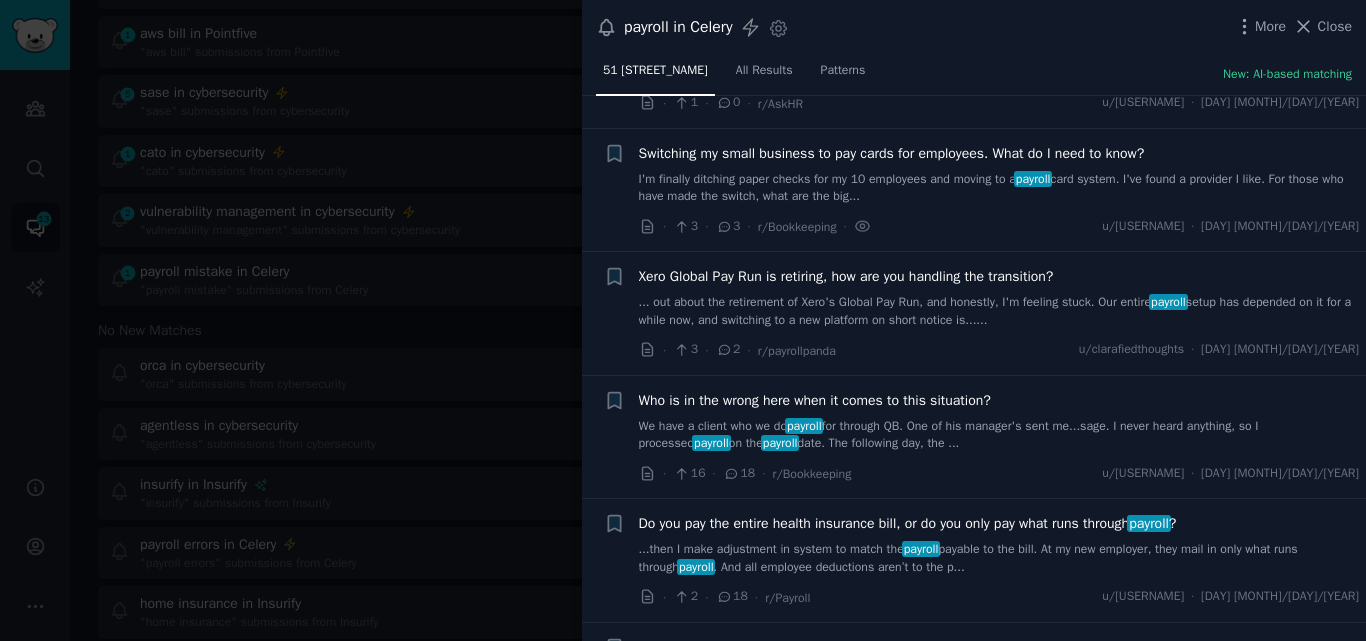 scroll, scrollTop: 529, scrollLeft: 0, axis: vertical 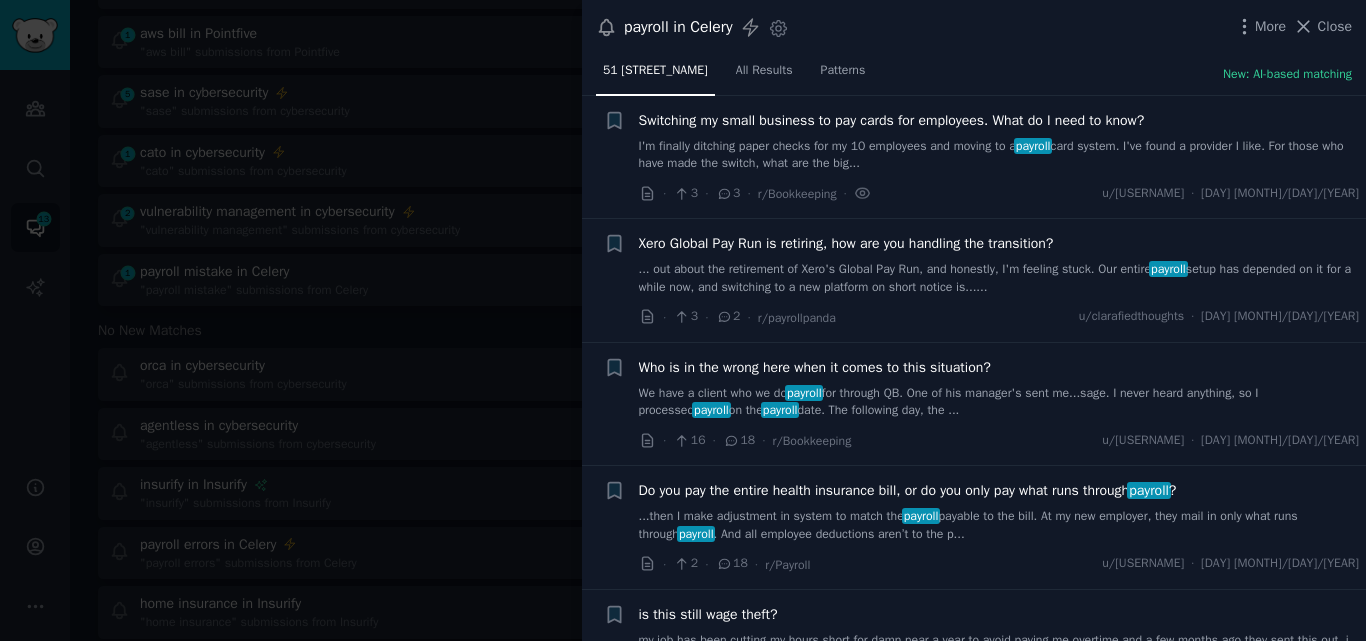 click on "We have a client who we do  payroll  for through QB.  One of his manager's sent me...sage.  I never heard anything, so I processed  payroll  on the  payroll  date.
The following day, the ..." at bounding box center (999, 402) 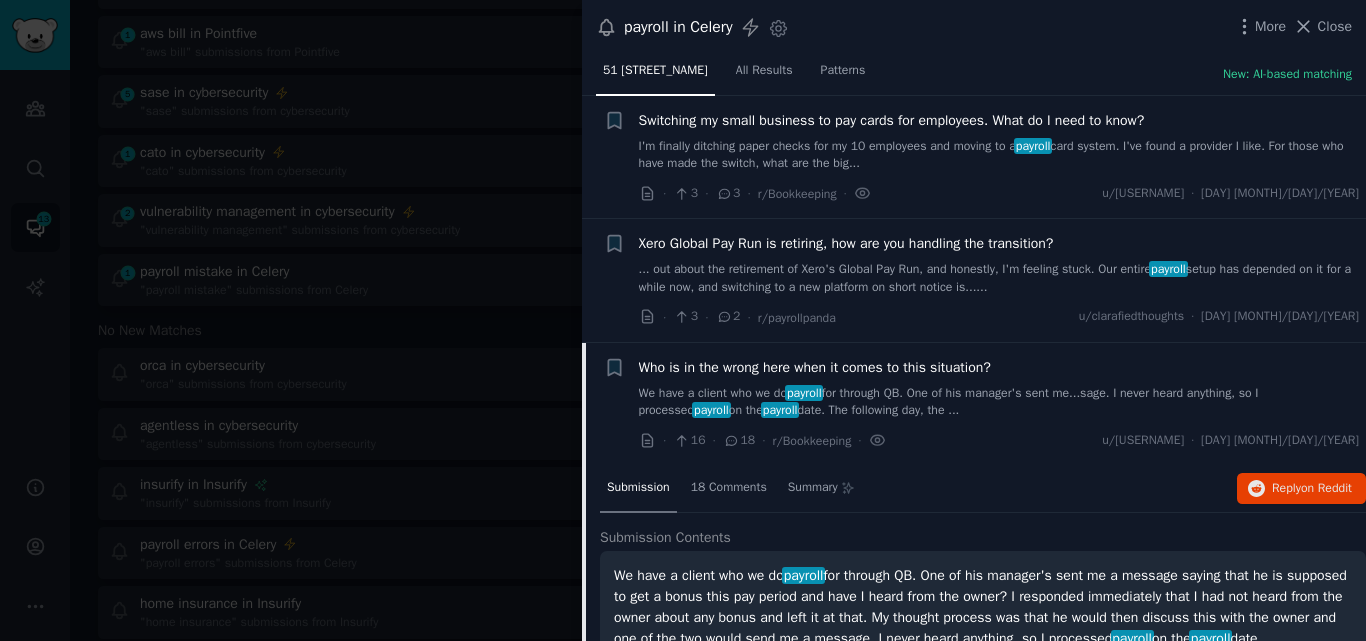 scroll, scrollTop: 776, scrollLeft: 0, axis: vertical 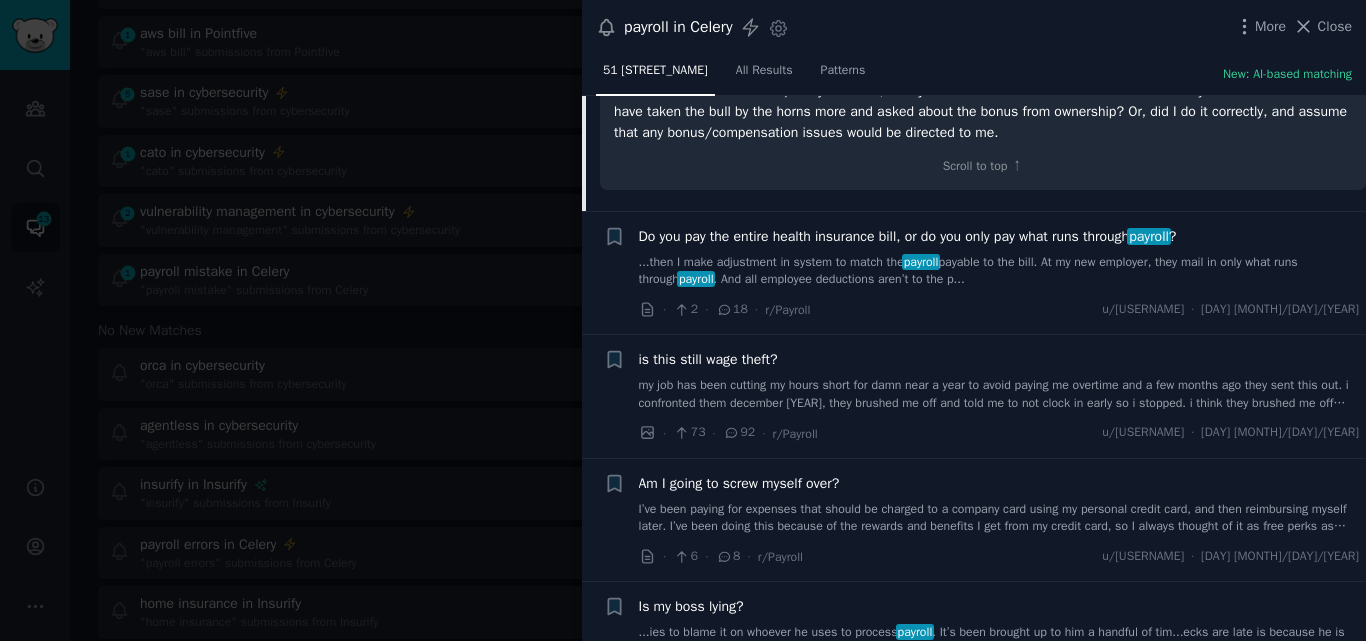 click on "Do you pay the entire health insurance bill, or do you only pay what runs through payroll ?" at bounding box center [908, 236] 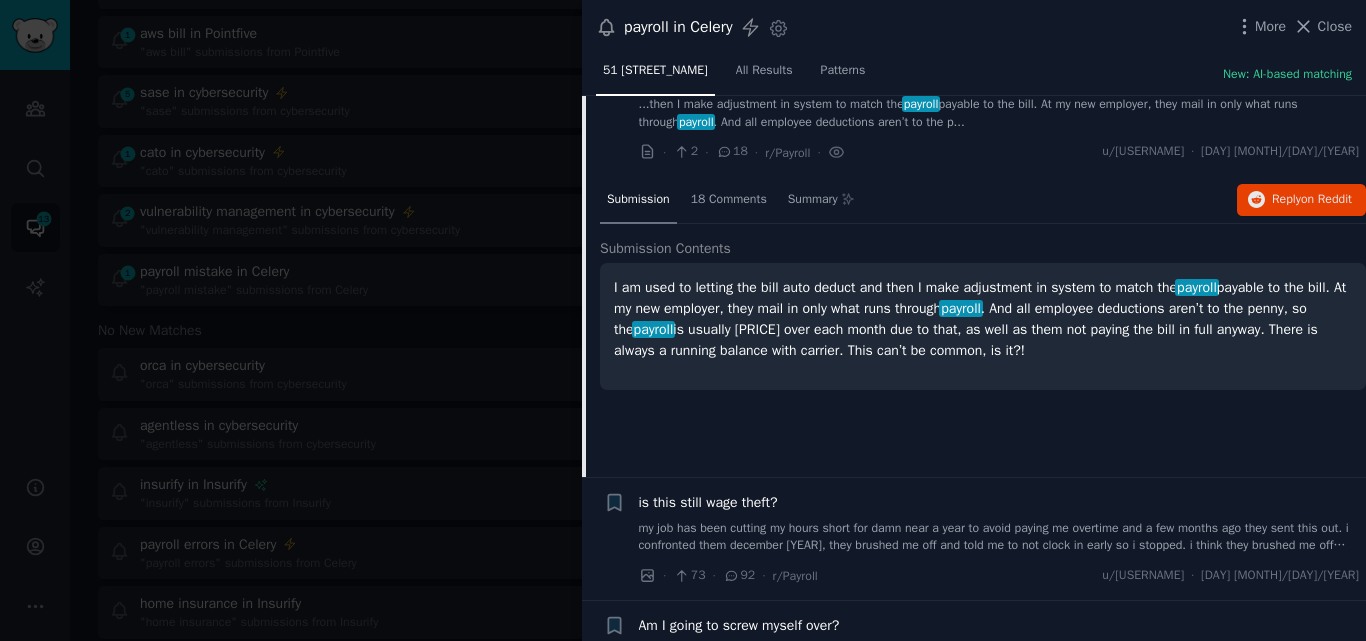 scroll, scrollTop: 900, scrollLeft: 0, axis: vertical 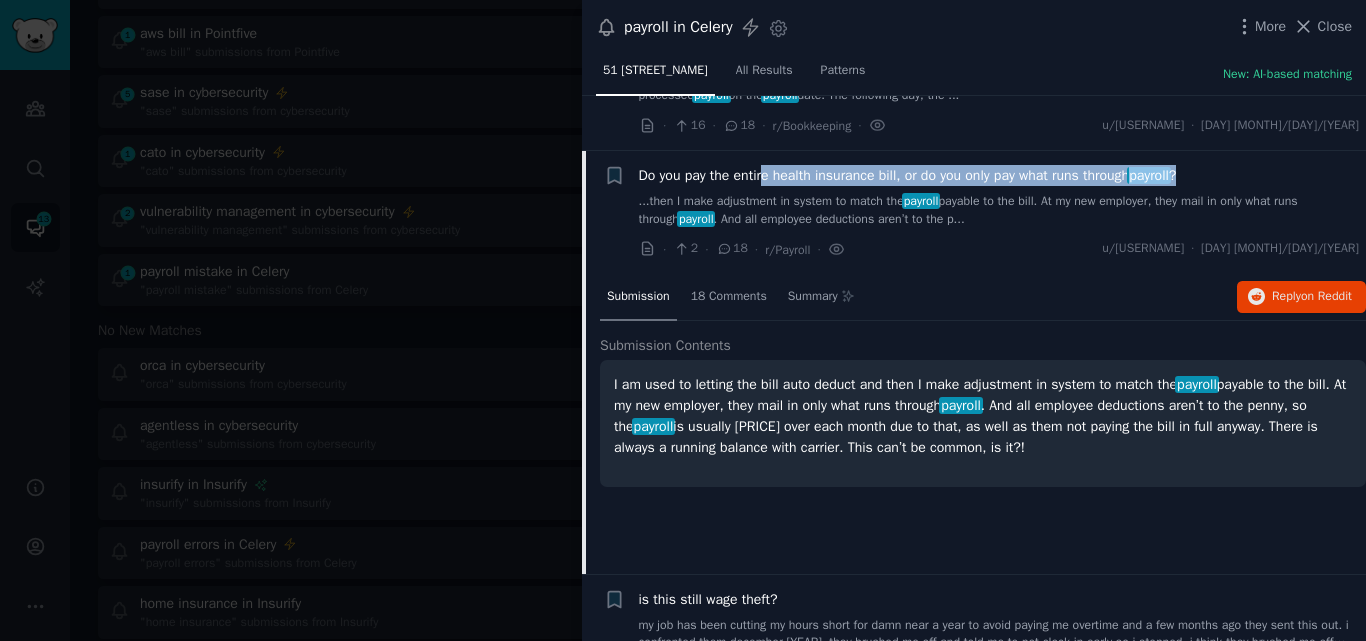 drag, startPoint x: 1230, startPoint y: 118, endPoint x: 1090, endPoint y: 190, distance: 157.42935 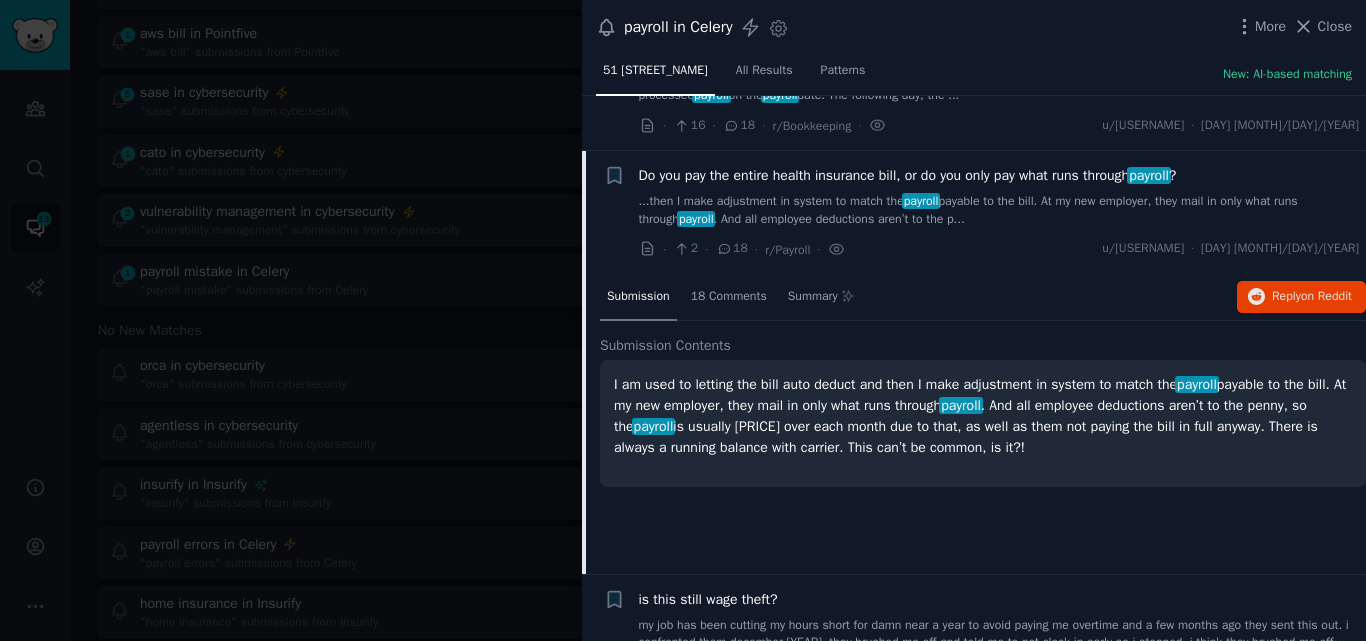 click on "Submission Contents" at bounding box center (983, 345) 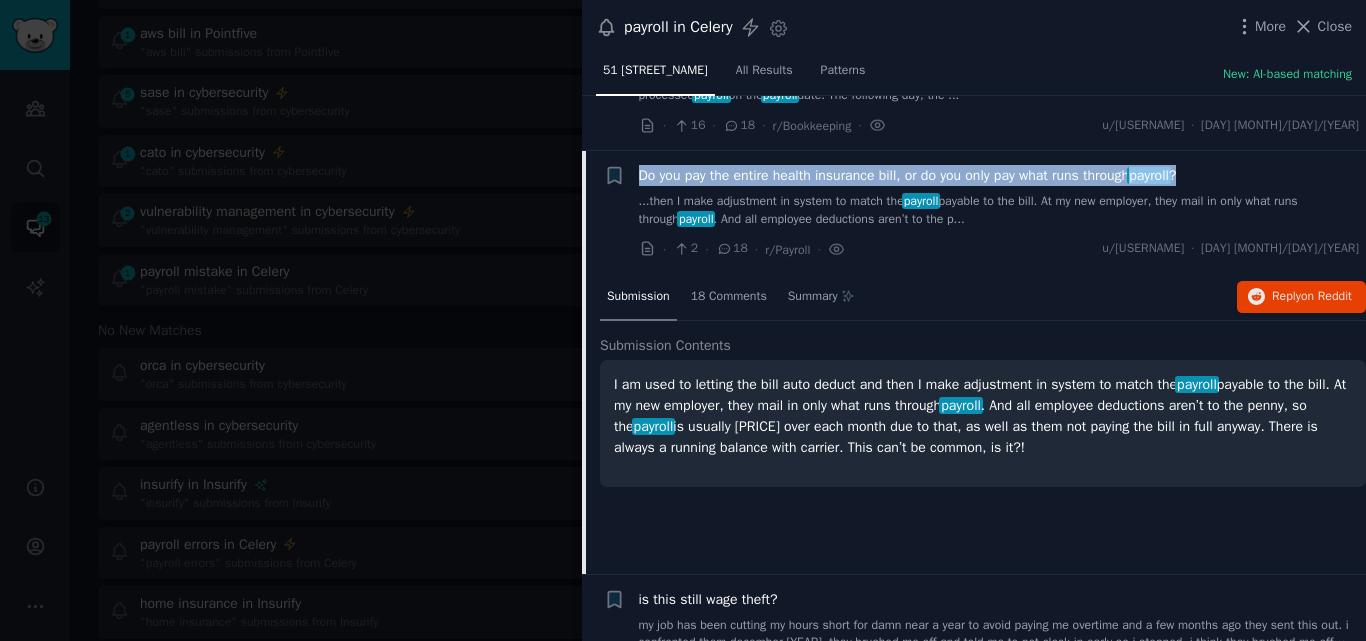 drag, startPoint x: 1217, startPoint y: 178, endPoint x: 640, endPoint y: 177, distance: 577.00085 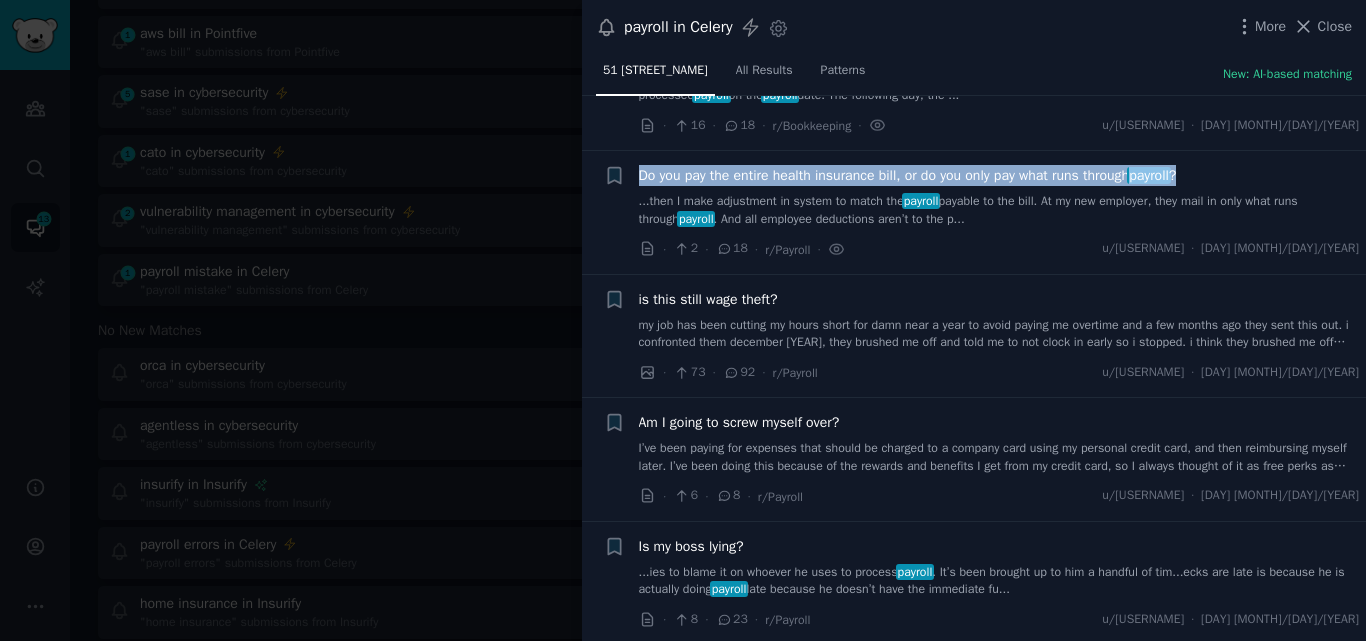 scroll, scrollTop: 900, scrollLeft: 0, axis: vertical 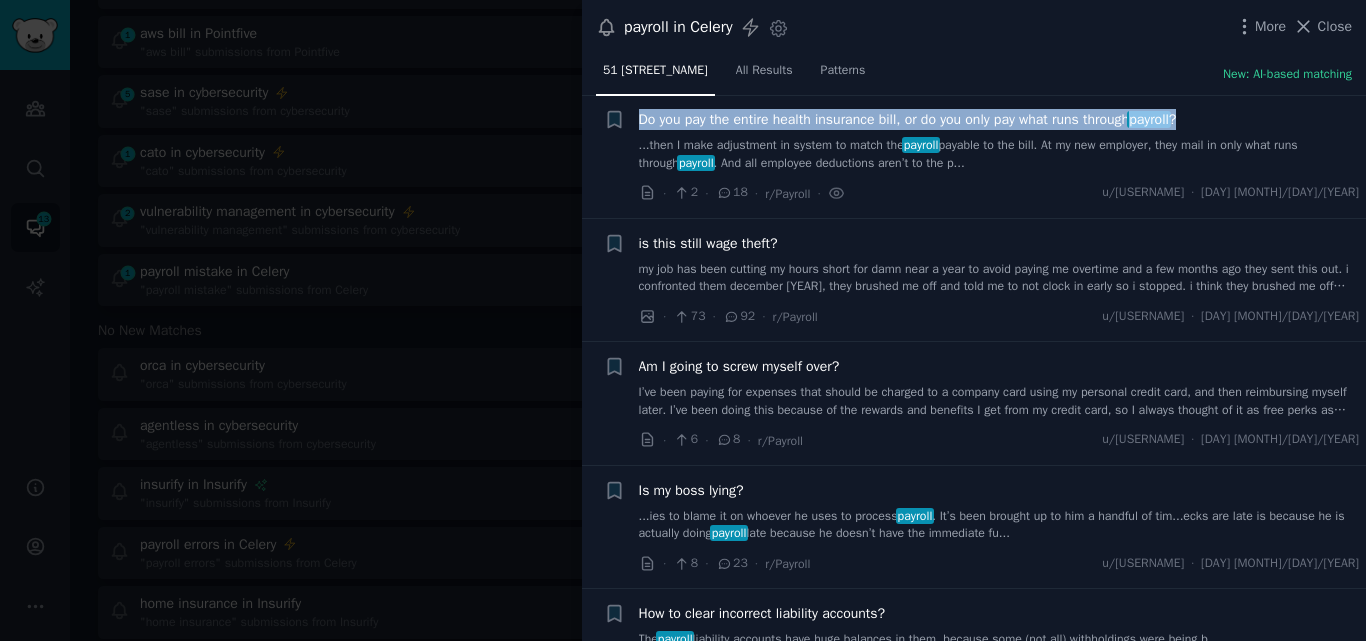 click on "my job has been cutting my hours short for damn near a year to avoid paying me overtime and a few months ago they sent this out. i confronted them december [YEAR], they brushed me off and told me to not clock in early so i stopped. i think they brushed me off since i’m apart of the younger ones (21 at the time but now 22) but if i happen to stay 2 minutes past my shift, they change it. could i still report them or not?" at bounding box center [999, 278] 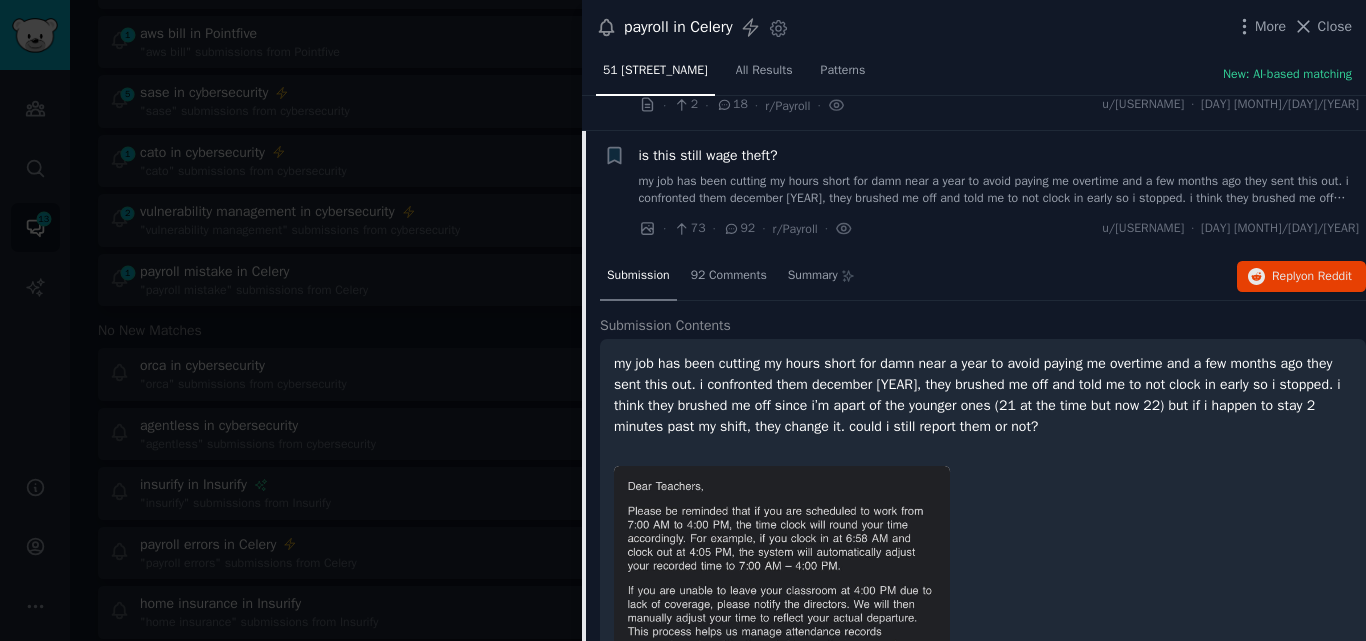 scroll, scrollTop: 1023, scrollLeft: 0, axis: vertical 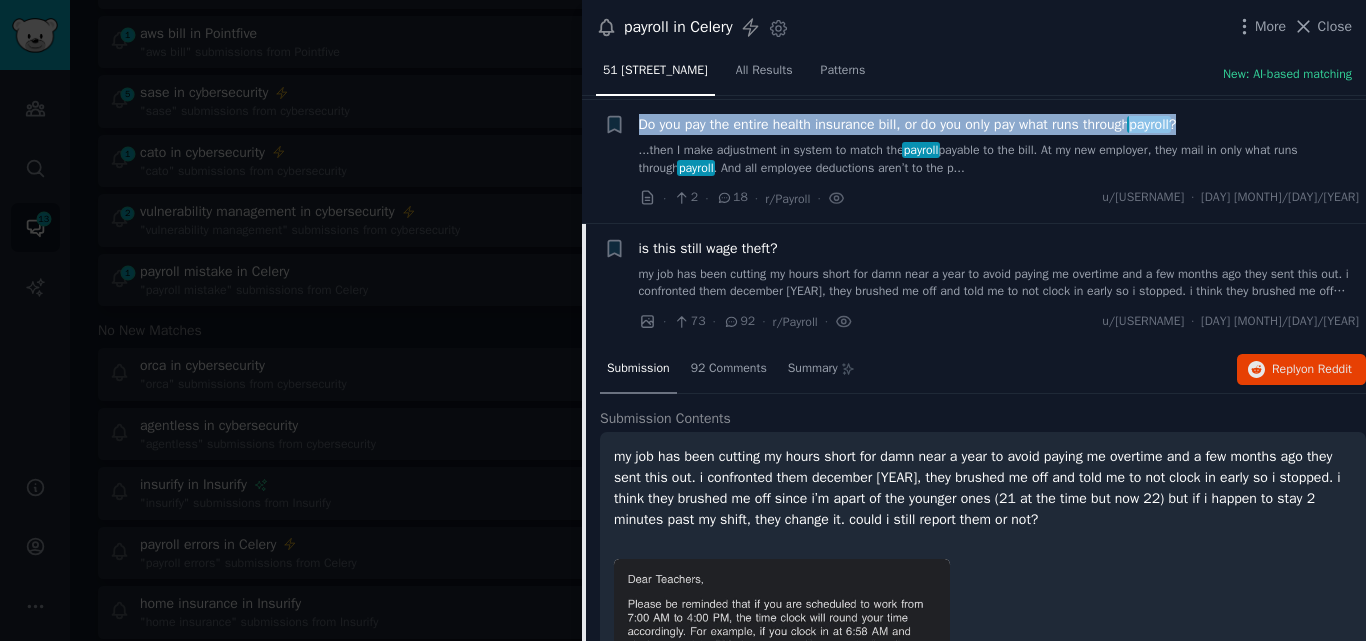 click on "is this still wage theft?" at bounding box center [708, 248] 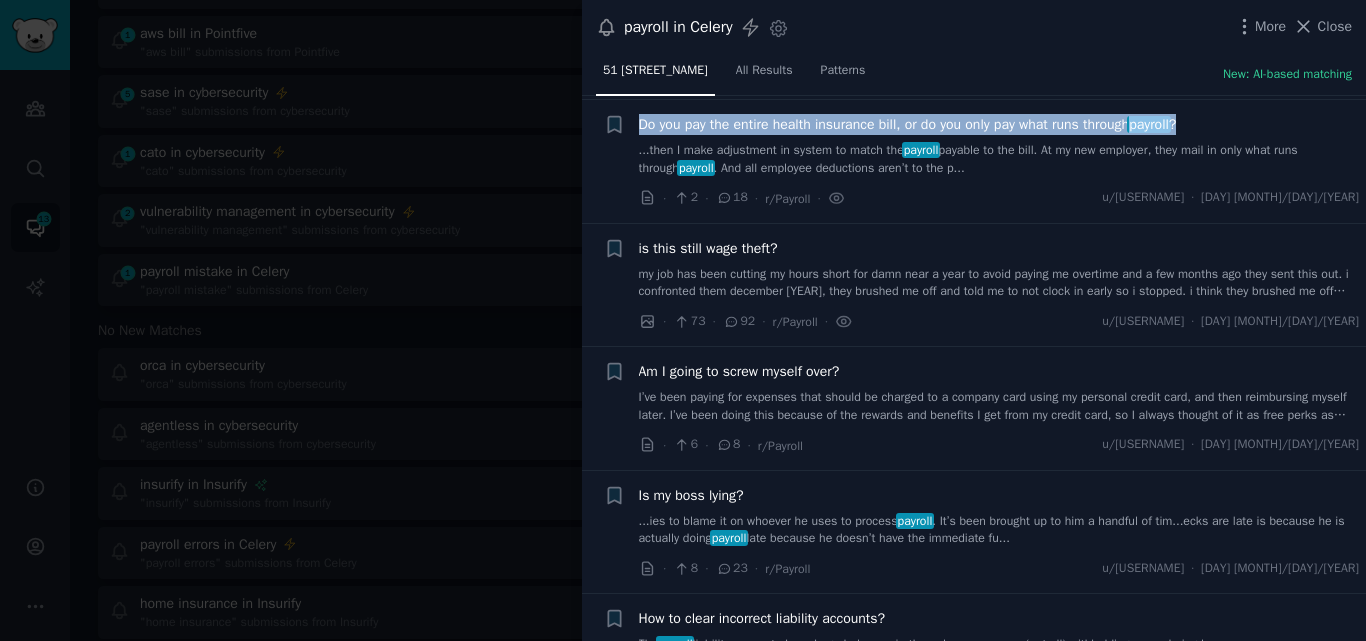 scroll, scrollTop: 1023, scrollLeft: 0, axis: vertical 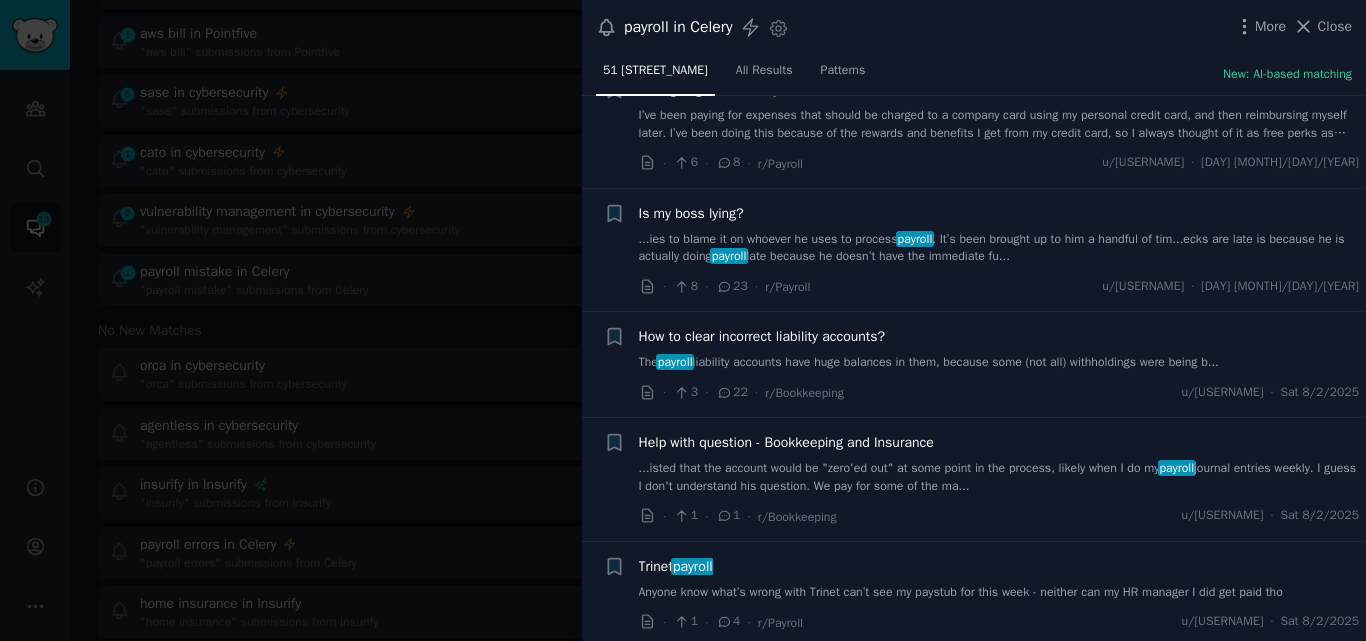 click on "The payroll liability accounts have huge balances in them, because some (not all) withholdings were being b..." at bounding box center (999, 363) 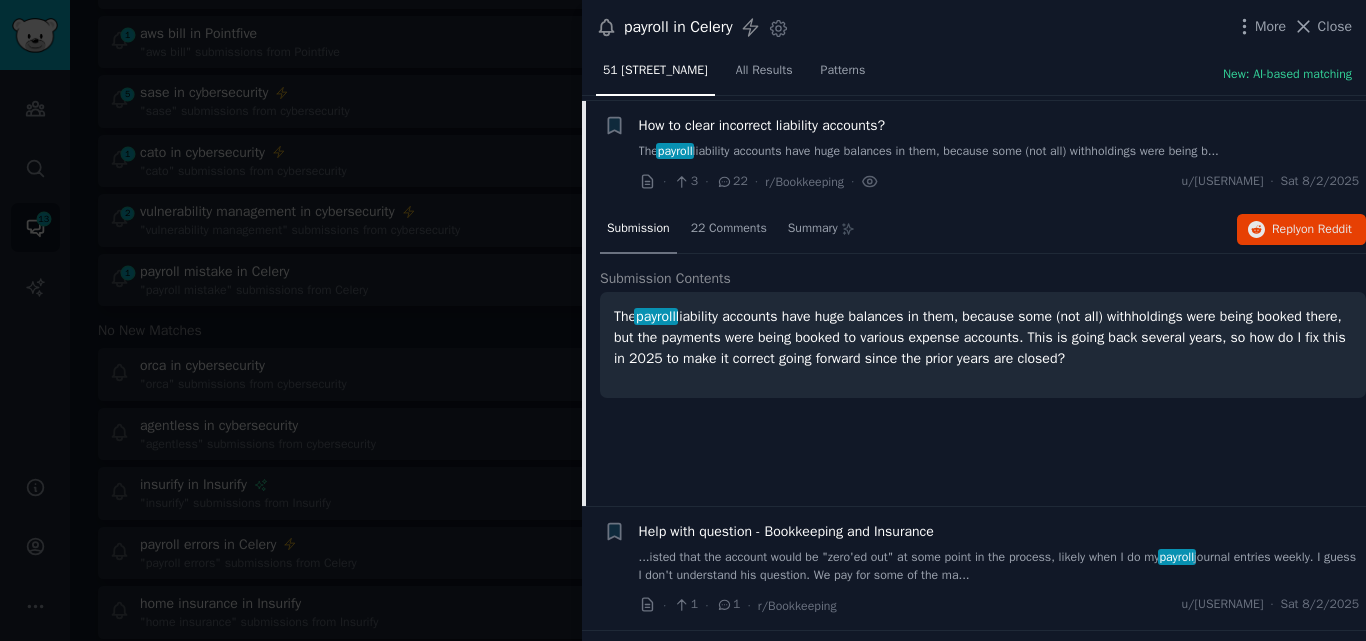 scroll, scrollTop: 1394, scrollLeft: 0, axis: vertical 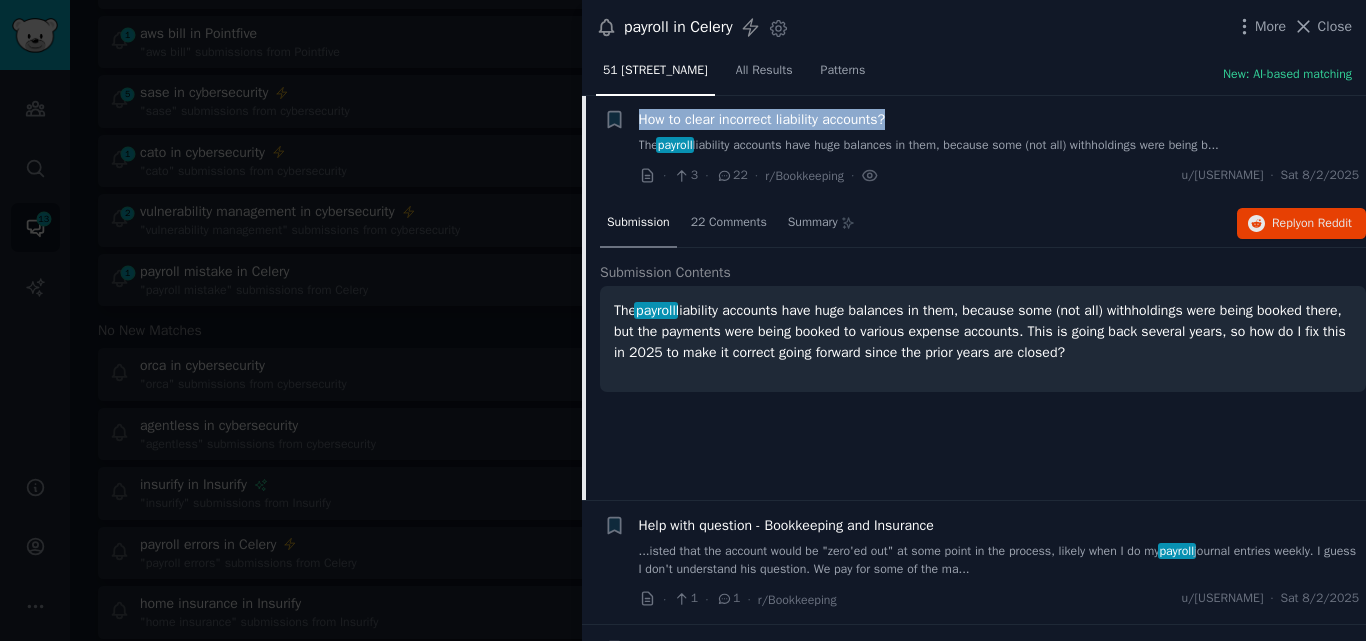 drag, startPoint x: 908, startPoint y: 117, endPoint x: 638, endPoint y: 120, distance: 270.01666 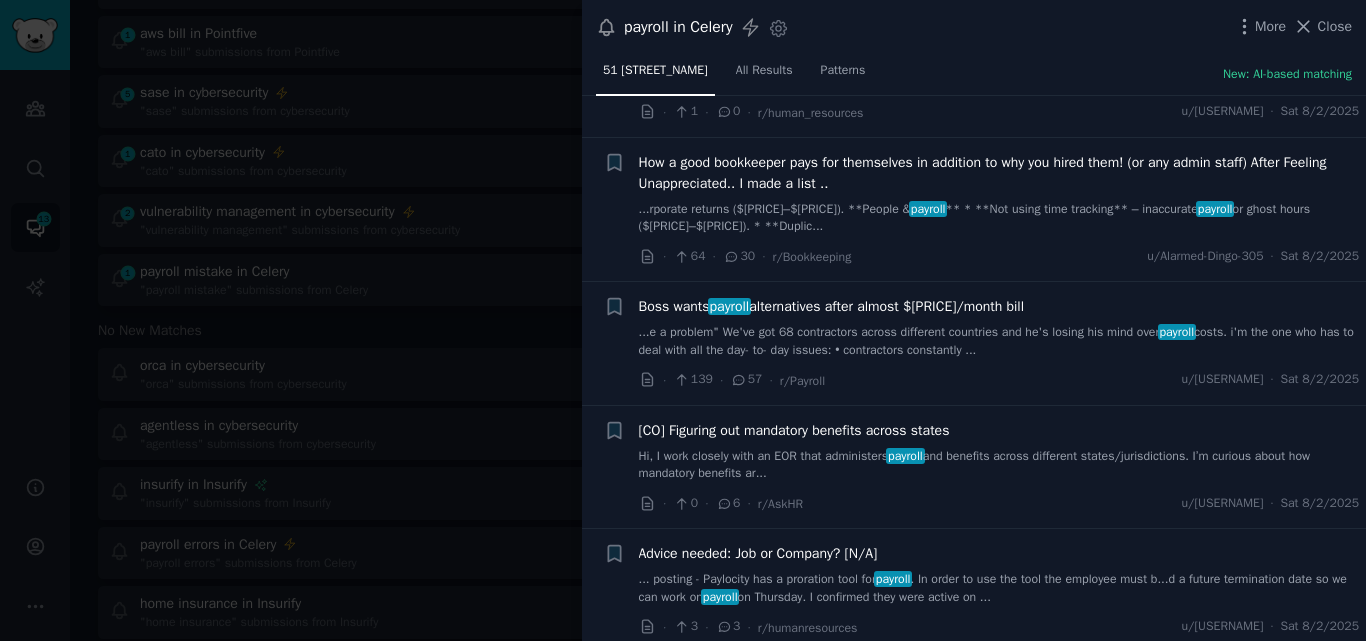 scroll, scrollTop: 2193, scrollLeft: 0, axis: vertical 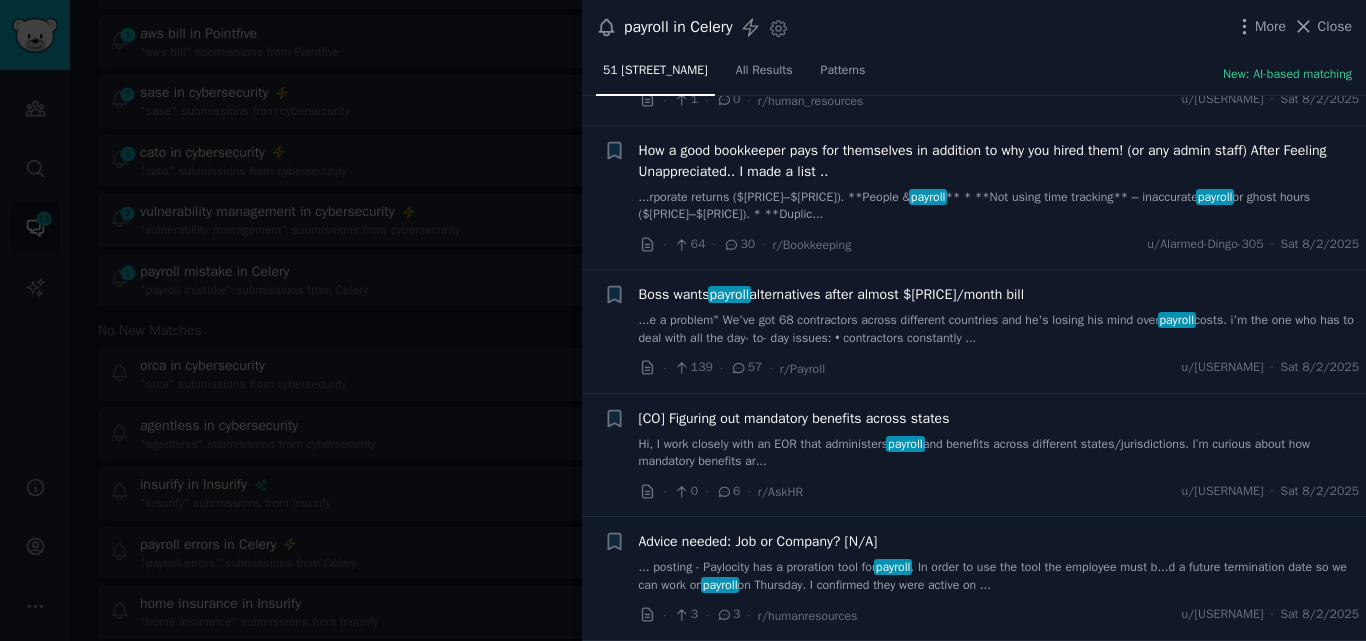 click on "...e a problem"
We've got [NUMBER] contractors across different countries and he's losing his mind over  payroll  costs. i'm the one who has to deal with all the day- to- day issues:
•  contractors constantly ..." at bounding box center [999, 329] 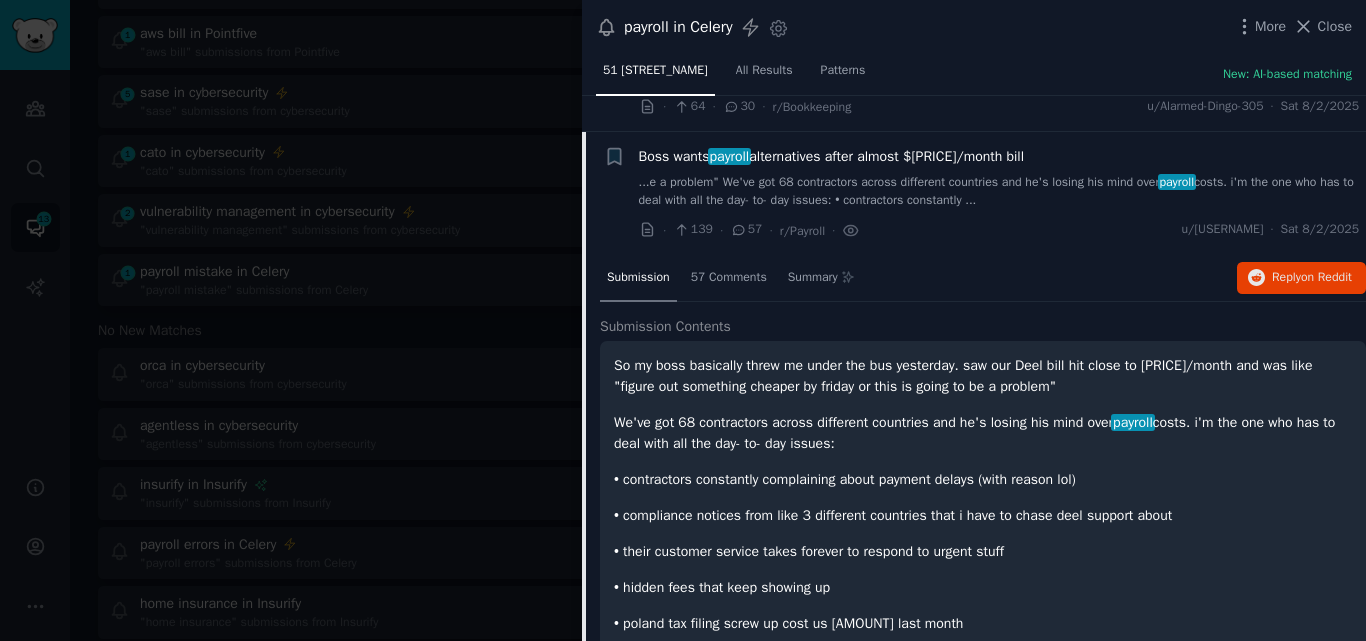 scroll, scrollTop: 2368, scrollLeft: 0, axis: vertical 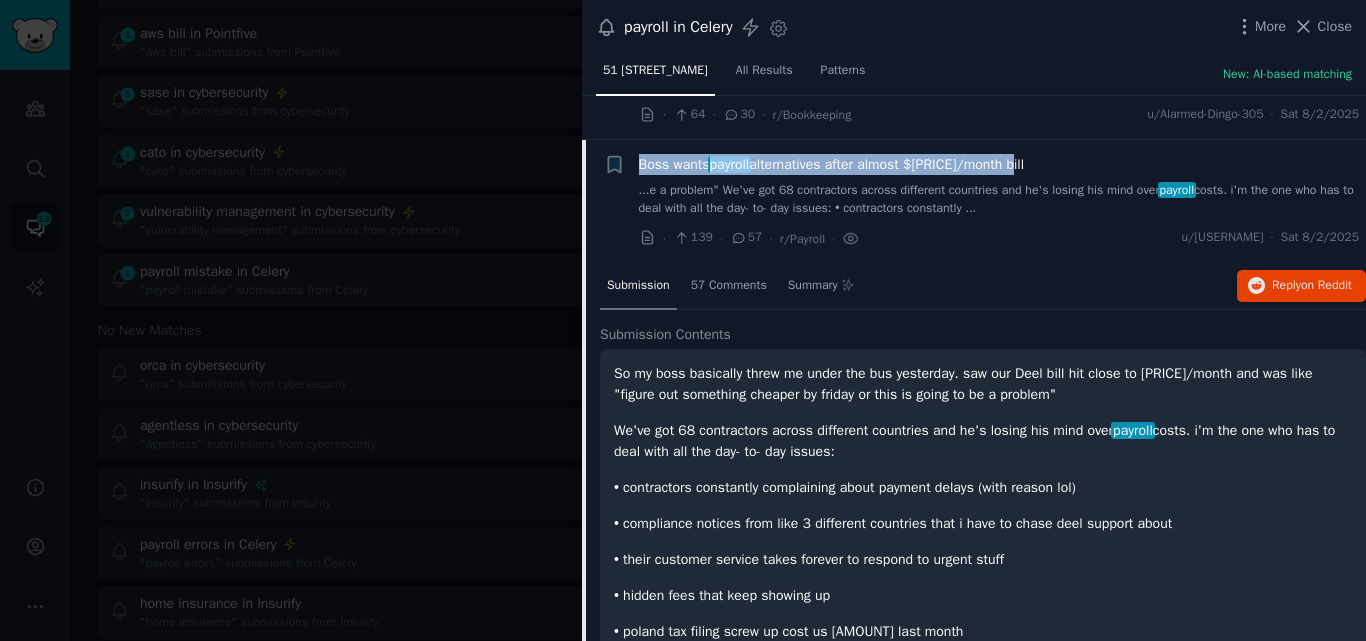 drag, startPoint x: 1042, startPoint y: 117, endPoint x: 635, endPoint y: 165, distance: 409.82068 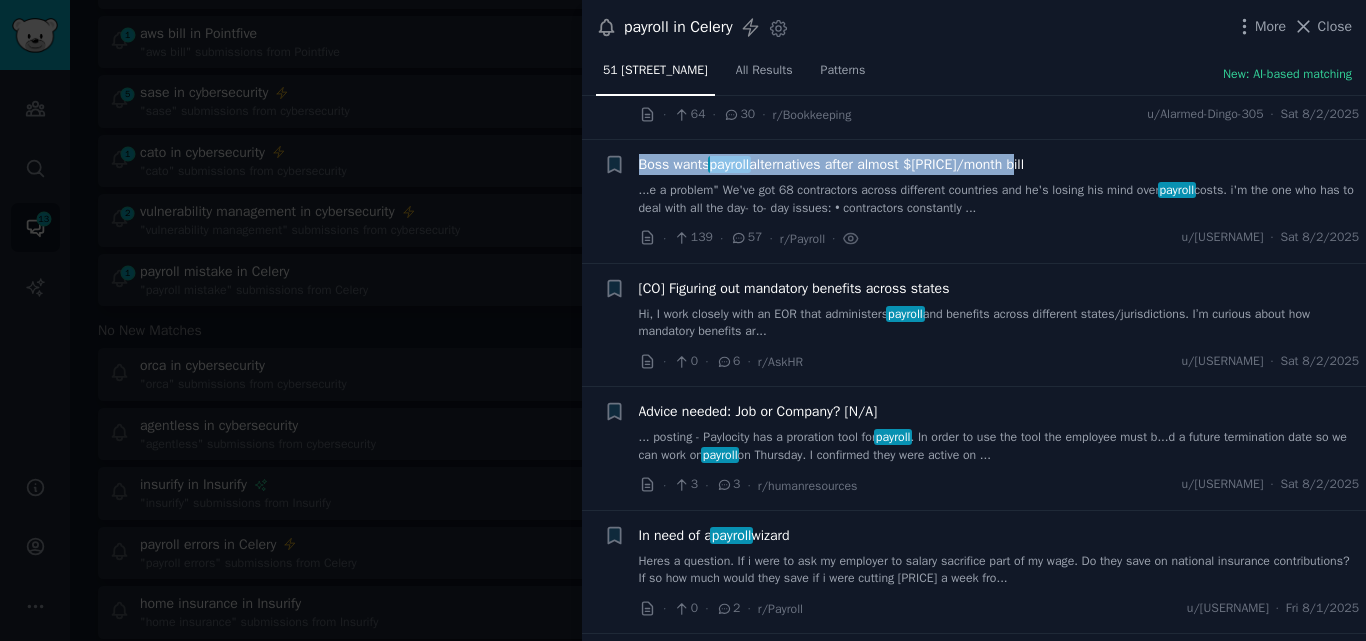 scroll, scrollTop: 2368, scrollLeft: 0, axis: vertical 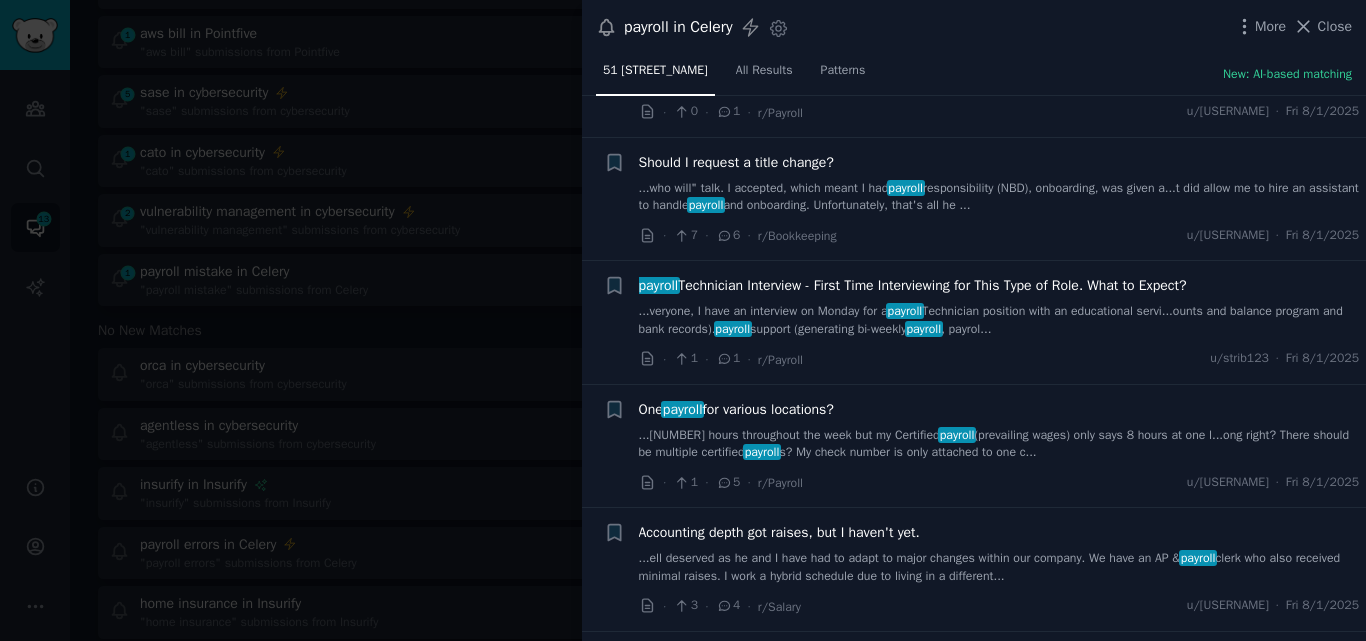 click on "...15 hours throughout the week but my Certified payroll (prevailing wages) only says 8 hours at one l...ong right? There should be multiple certified payrolls?
My check number is only attached to one c..." at bounding box center (999, 444) 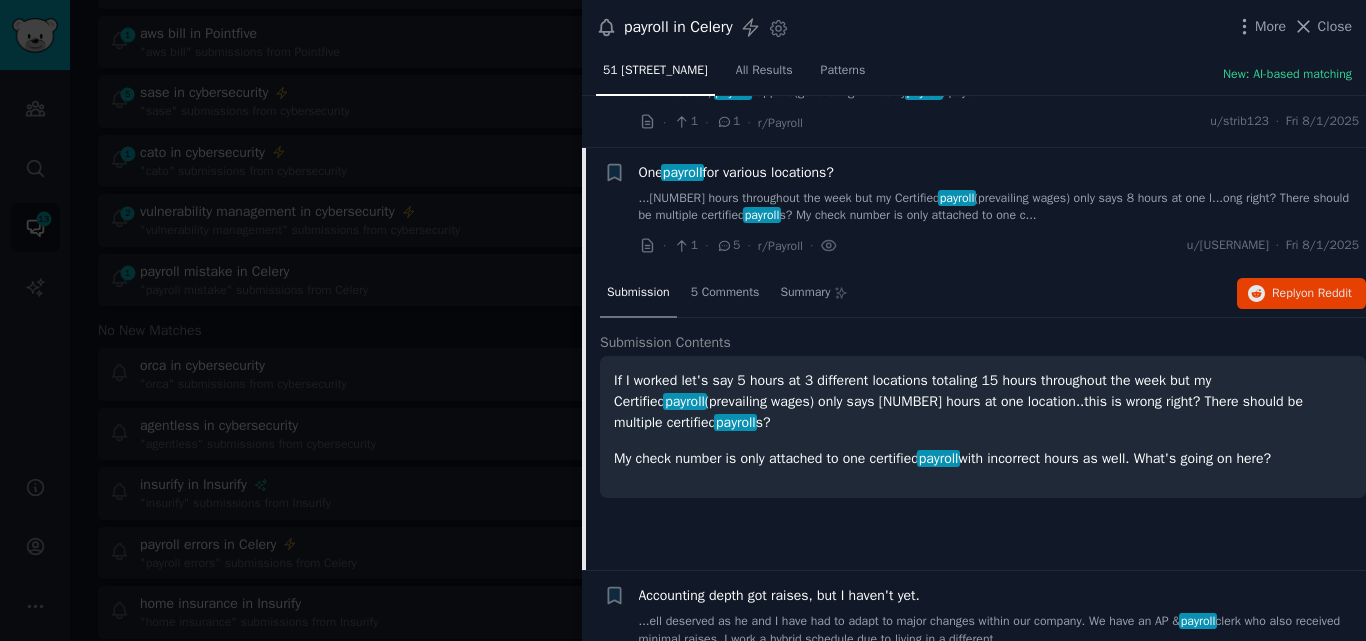 scroll, scrollTop: 3232, scrollLeft: 0, axis: vertical 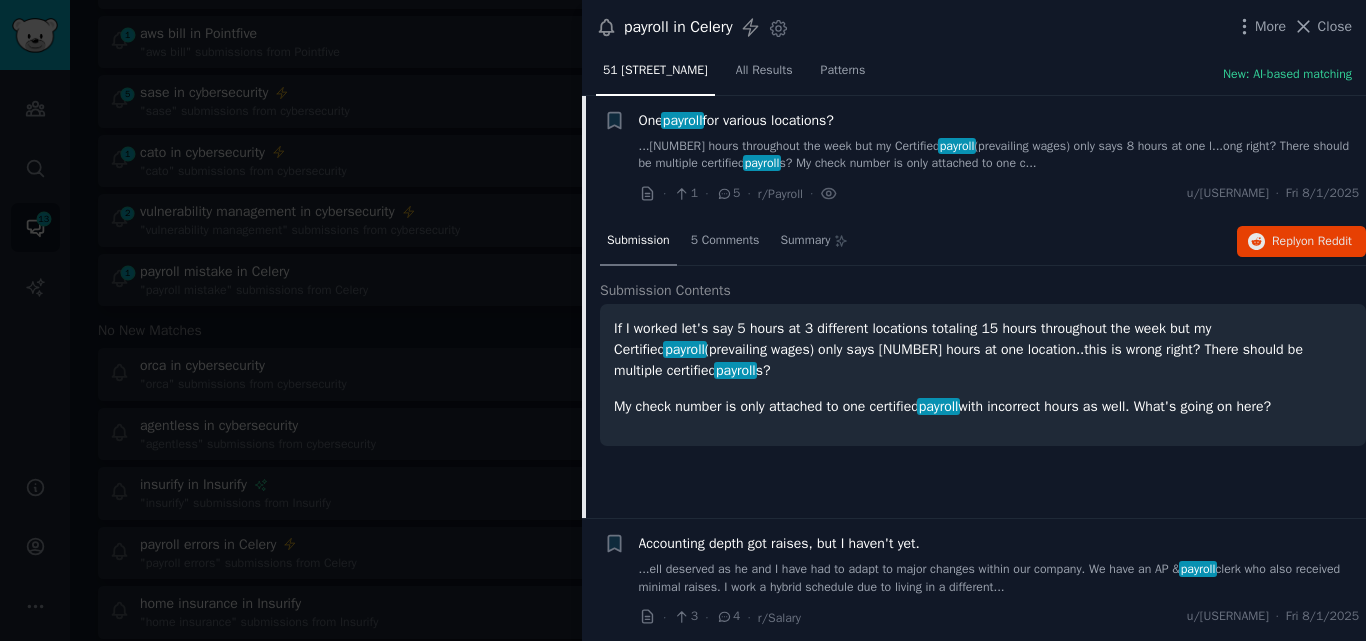 click on "One  payroll  for various locations? ...15 hours throughout the week but my Certified  payroll  (prevailing wages) only says 8 hours at one l...ong right? There should be multiple certified  payroll s?
My check number is only attached to one c..." at bounding box center (999, 141) 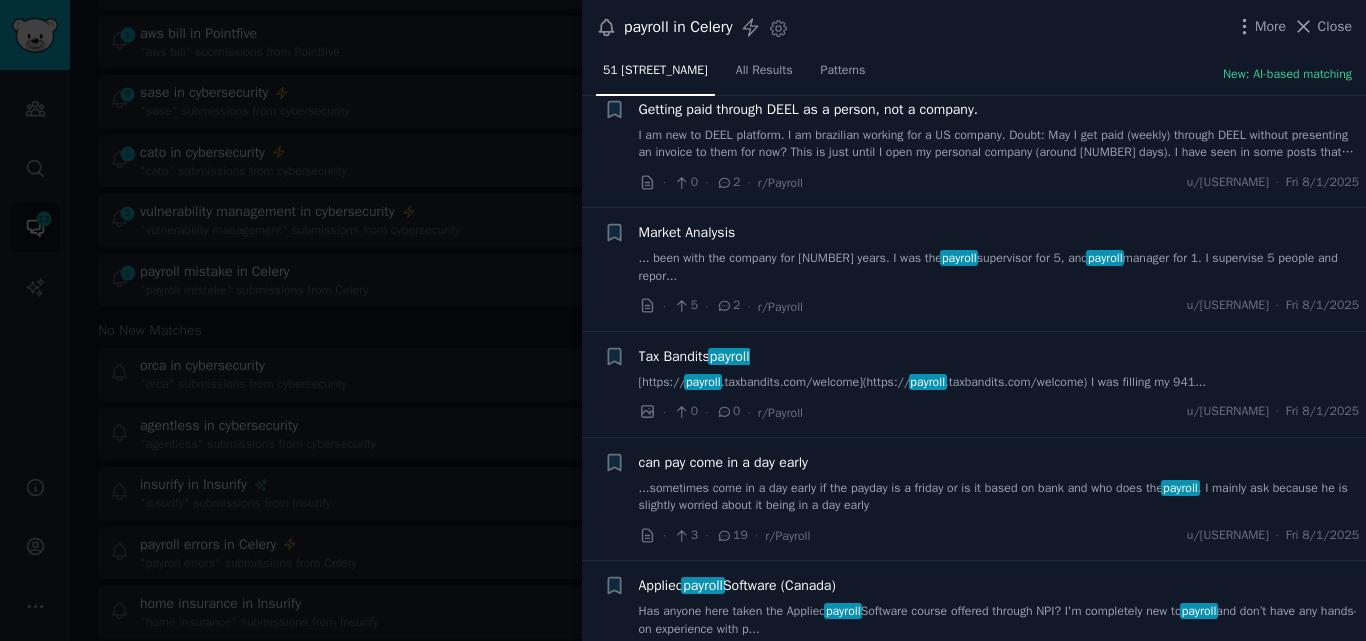 scroll, scrollTop: 4016, scrollLeft: 0, axis: vertical 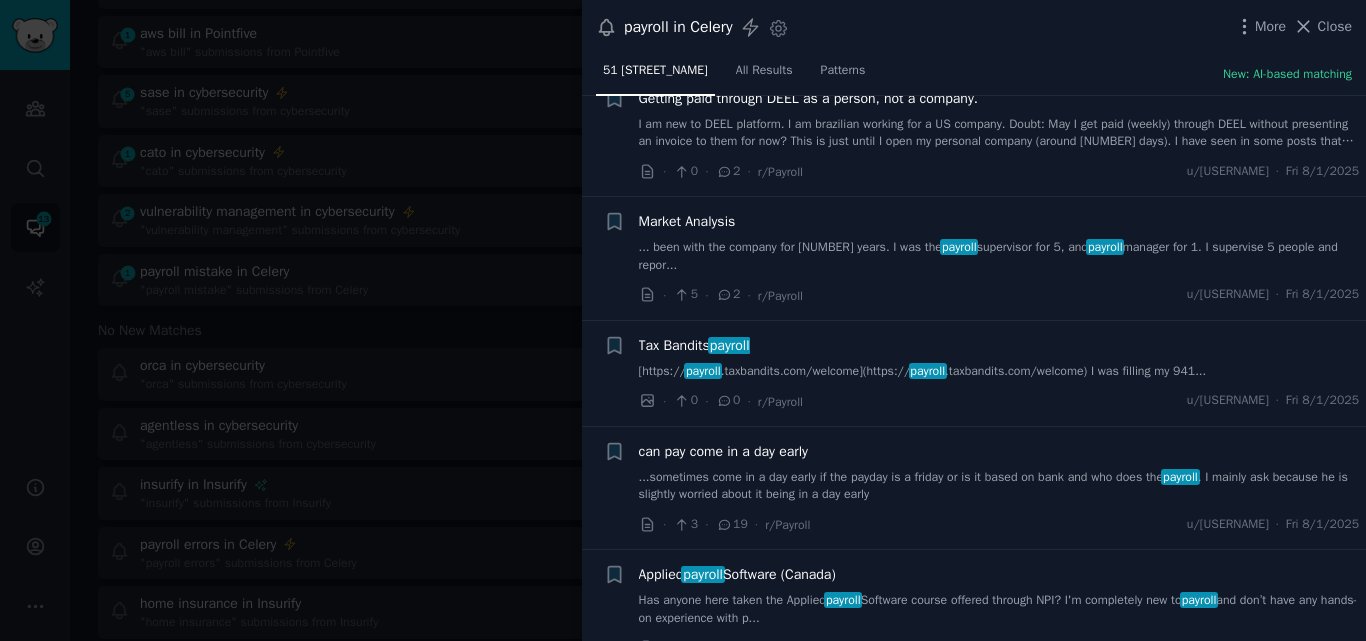 click on "[https:// payroll .taxbandits.com/welcome](https:// payroll .taxbandits.com/welcome)
I was filling my 941..." at bounding box center [999, 372] 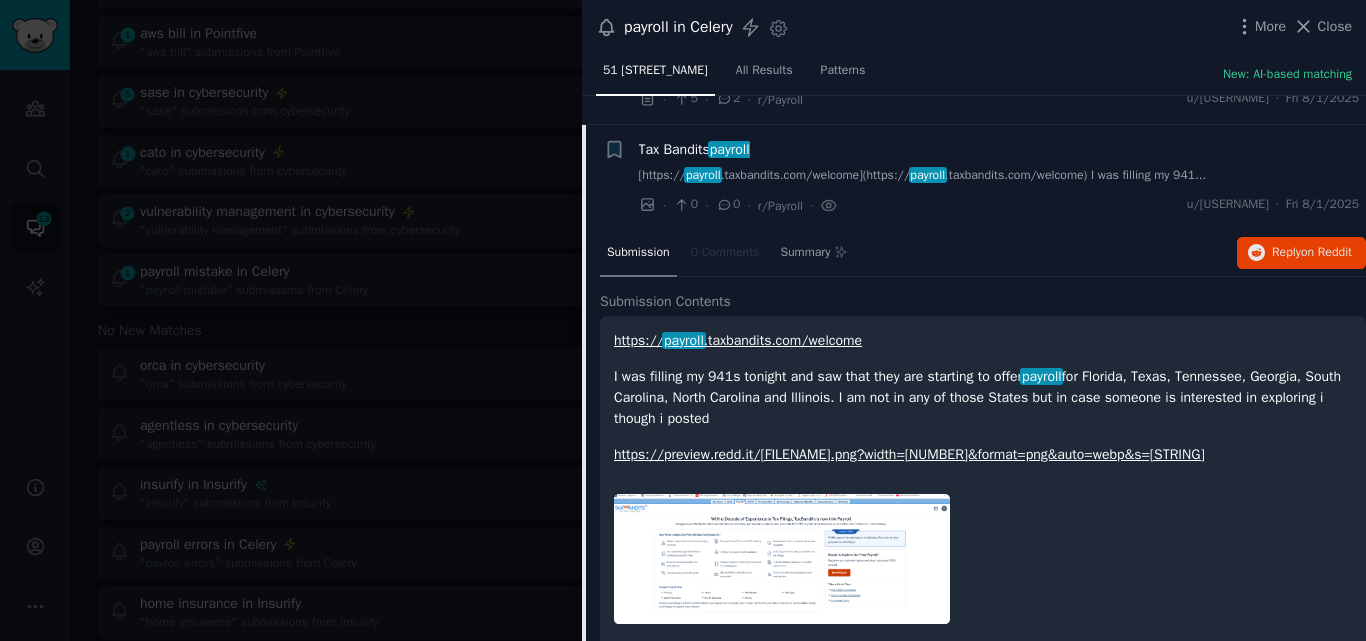 scroll, scrollTop: 4224, scrollLeft: 0, axis: vertical 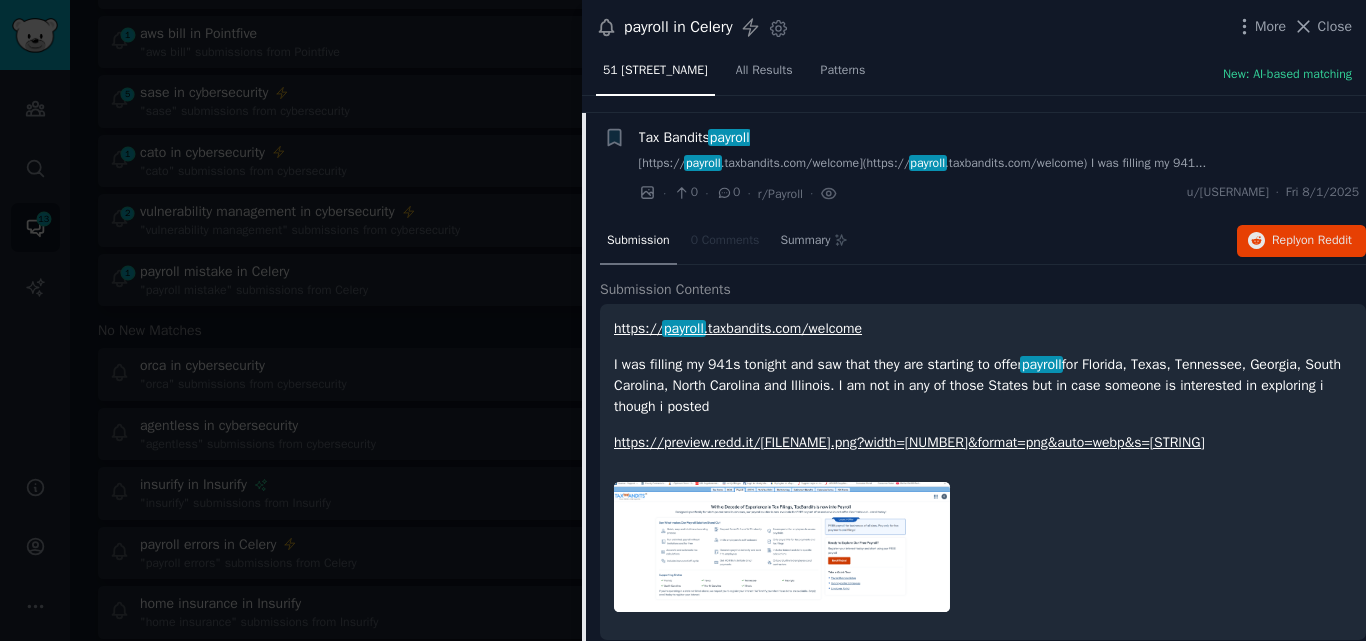 click on "Tax Bandits  payroll" at bounding box center (694, 137) 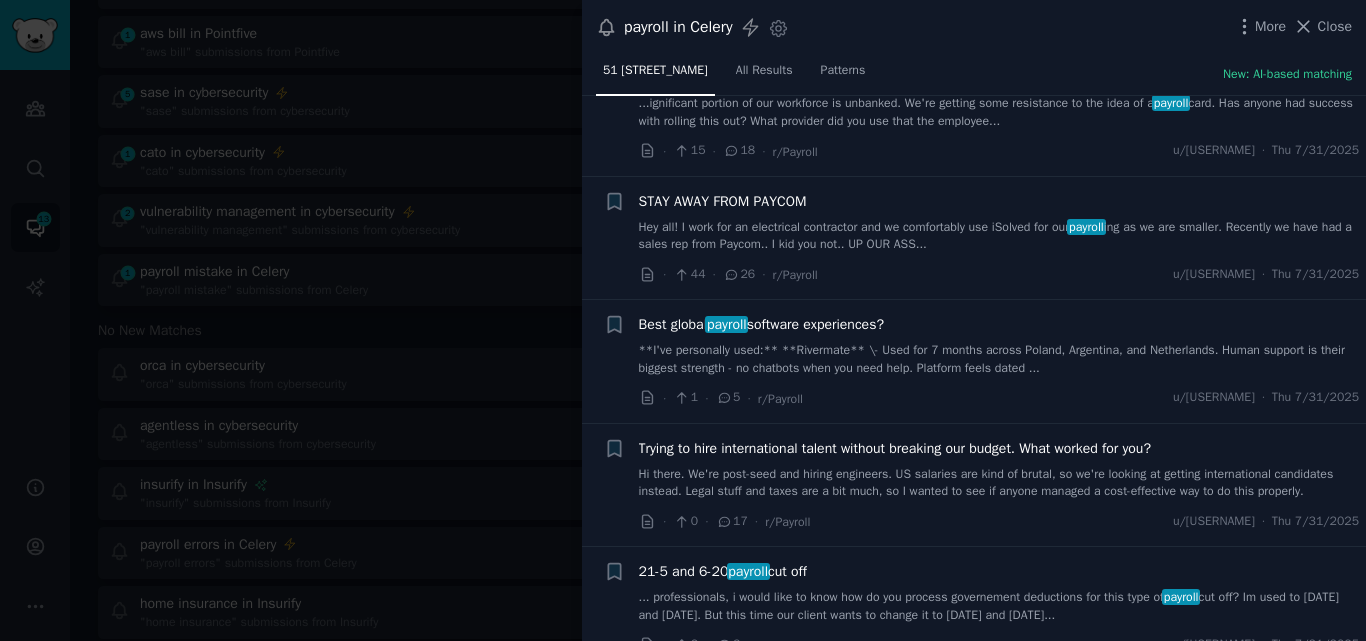 scroll, scrollTop: 5759, scrollLeft: 0, axis: vertical 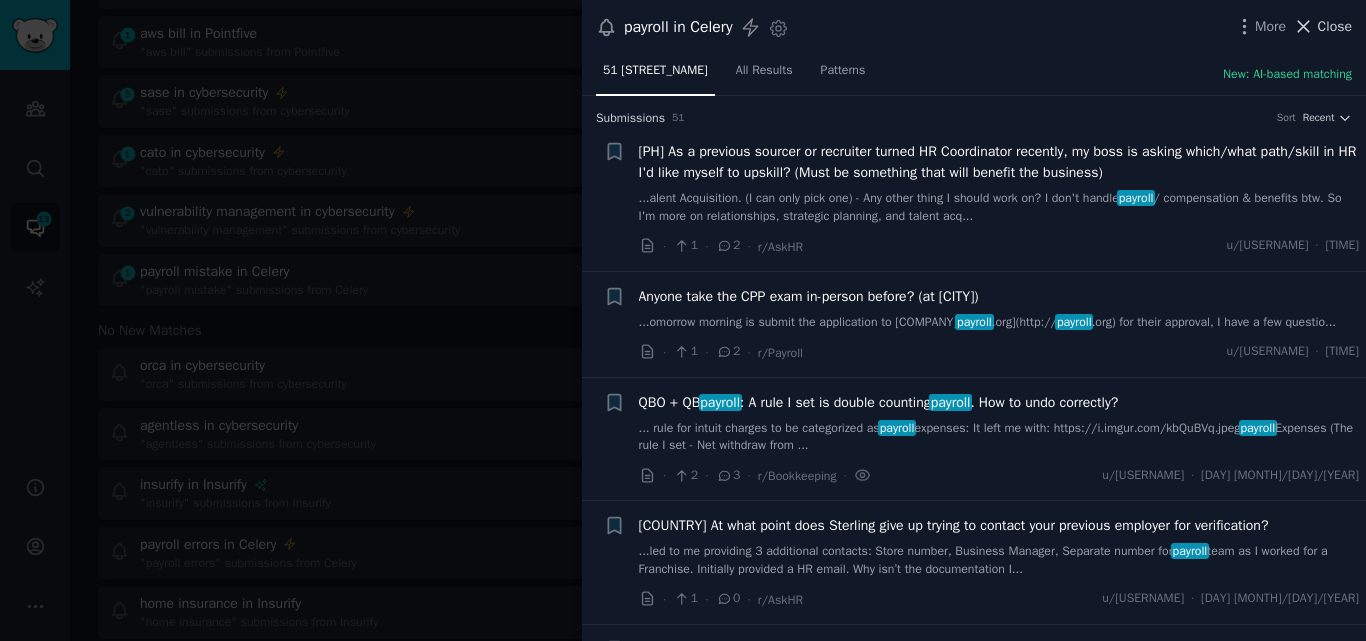 click on "Close" at bounding box center (1322, 26) 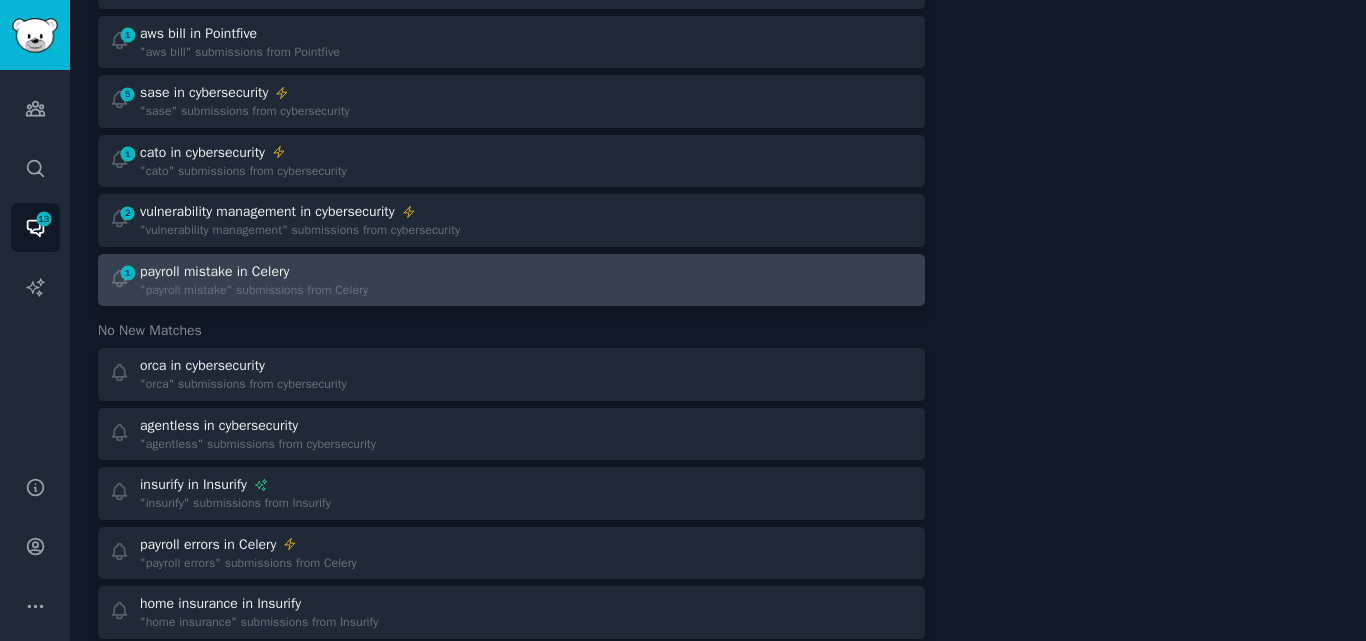 click on ""payroll mistake" submissions from Celery" at bounding box center (254, 291) 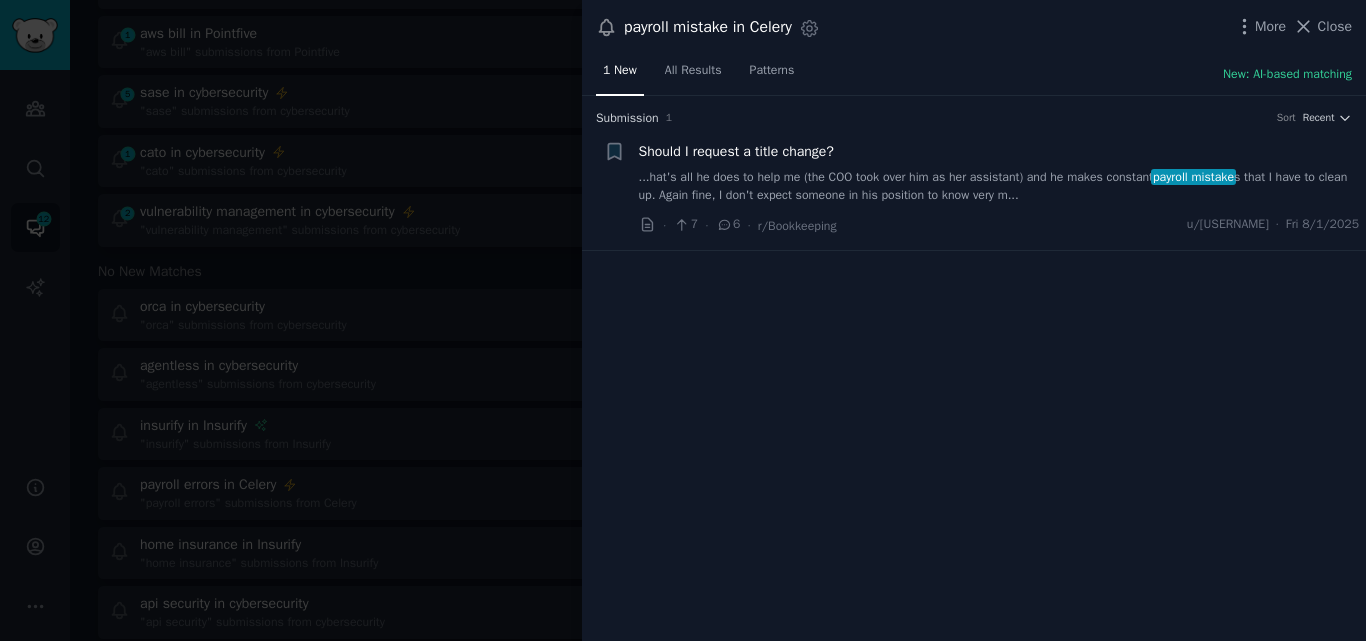 click on "Should I request a title change? ...hat's all he does to help me (the COO took over him as her assistant) and he makes constant payroll mistake s that I have to clean up. Again fine, I don't expect someone in his position to know very m..." at bounding box center [999, 172] 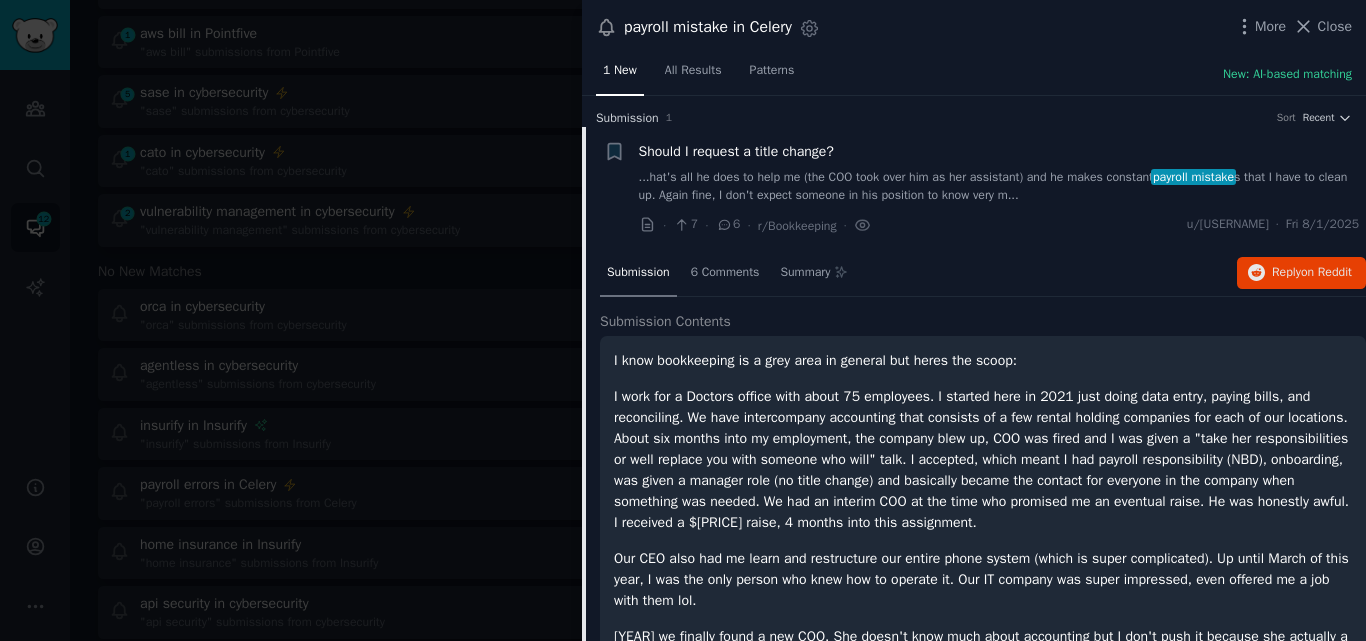 scroll, scrollTop: 32, scrollLeft: 0, axis: vertical 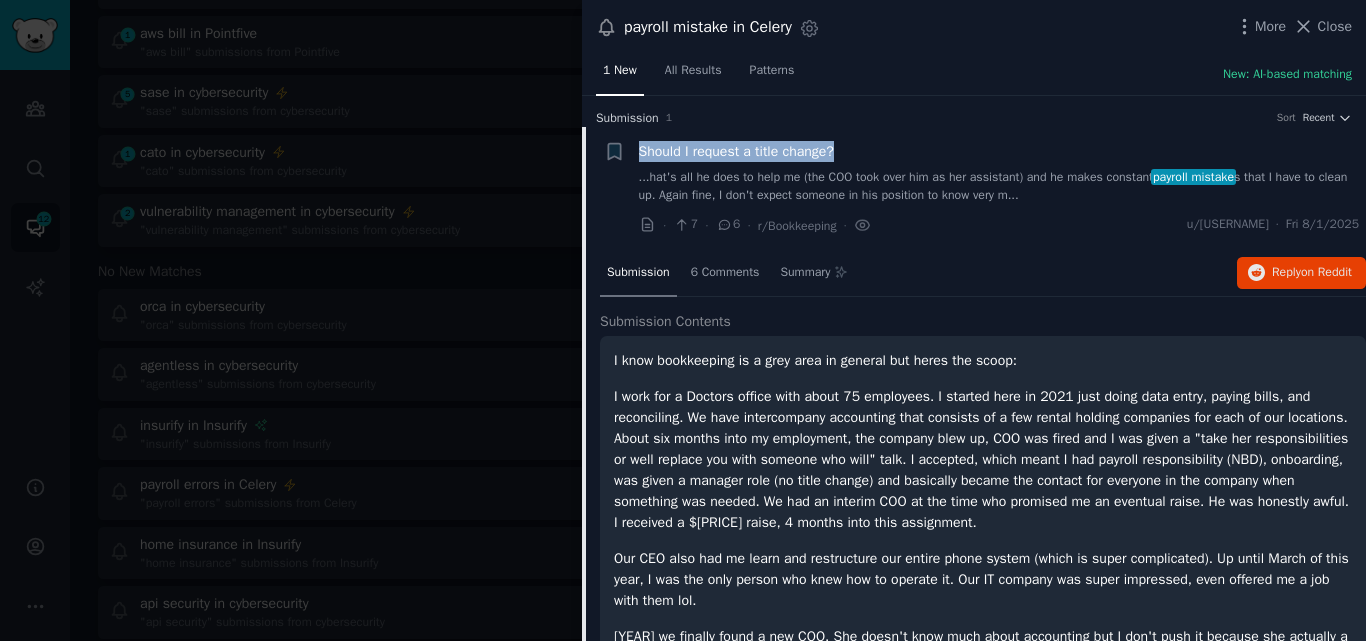 drag, startPoint x: 849, startPoint y: 144, endPoint x: 629, endPoint y: 138, distance: 220.0818 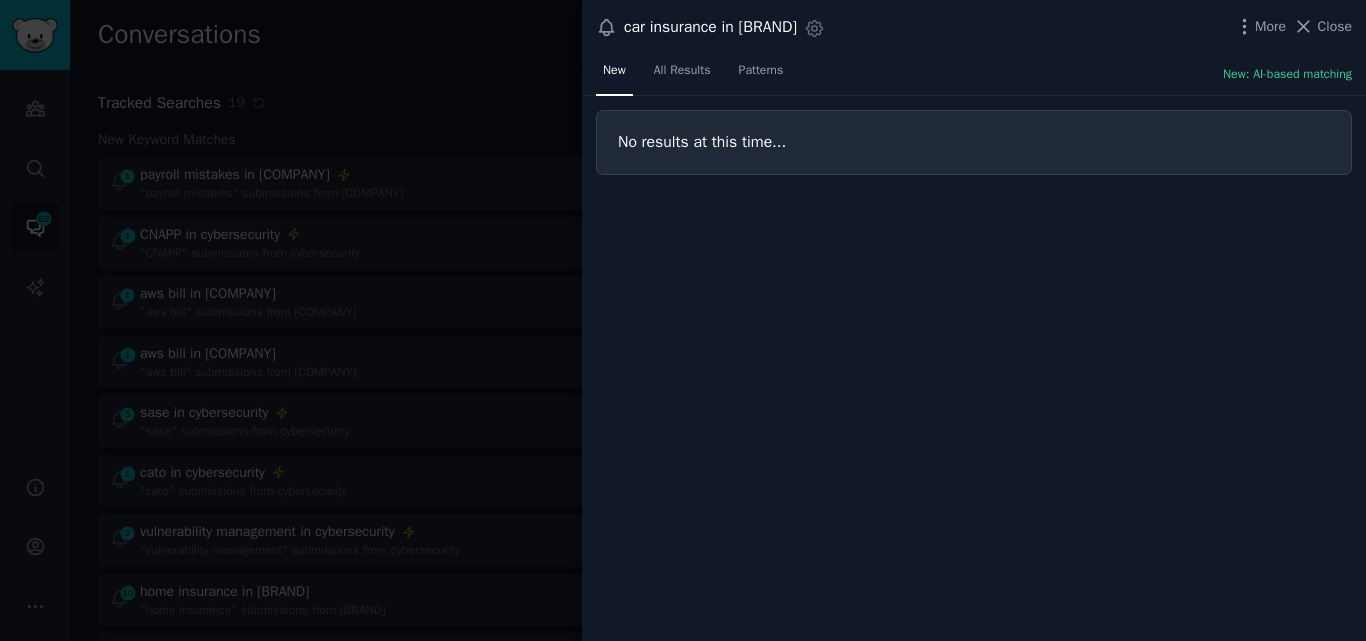 scroll, scrollTop: 0, scrollLeft: 0, axis: both 